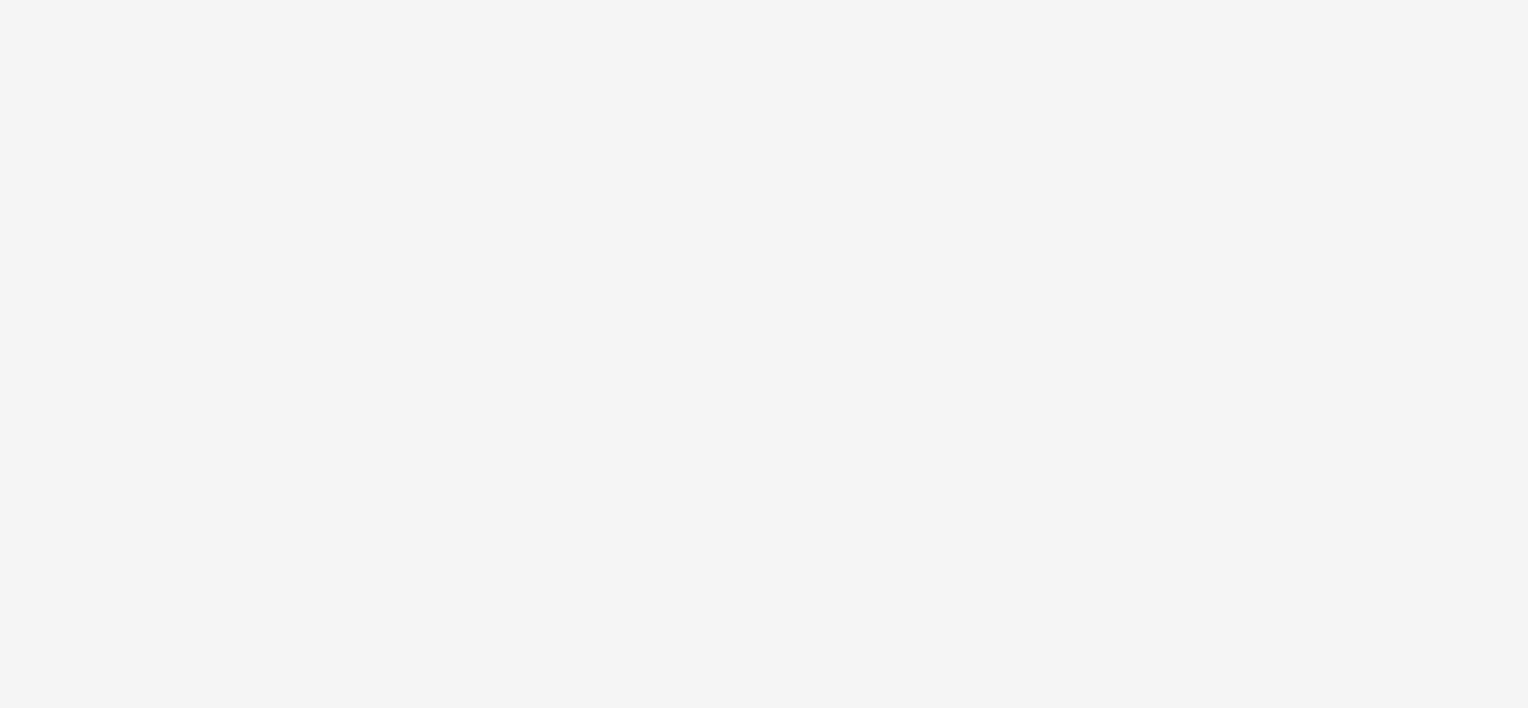 scroll, scrollTop: 0, scrollLeft: 0, axis: both 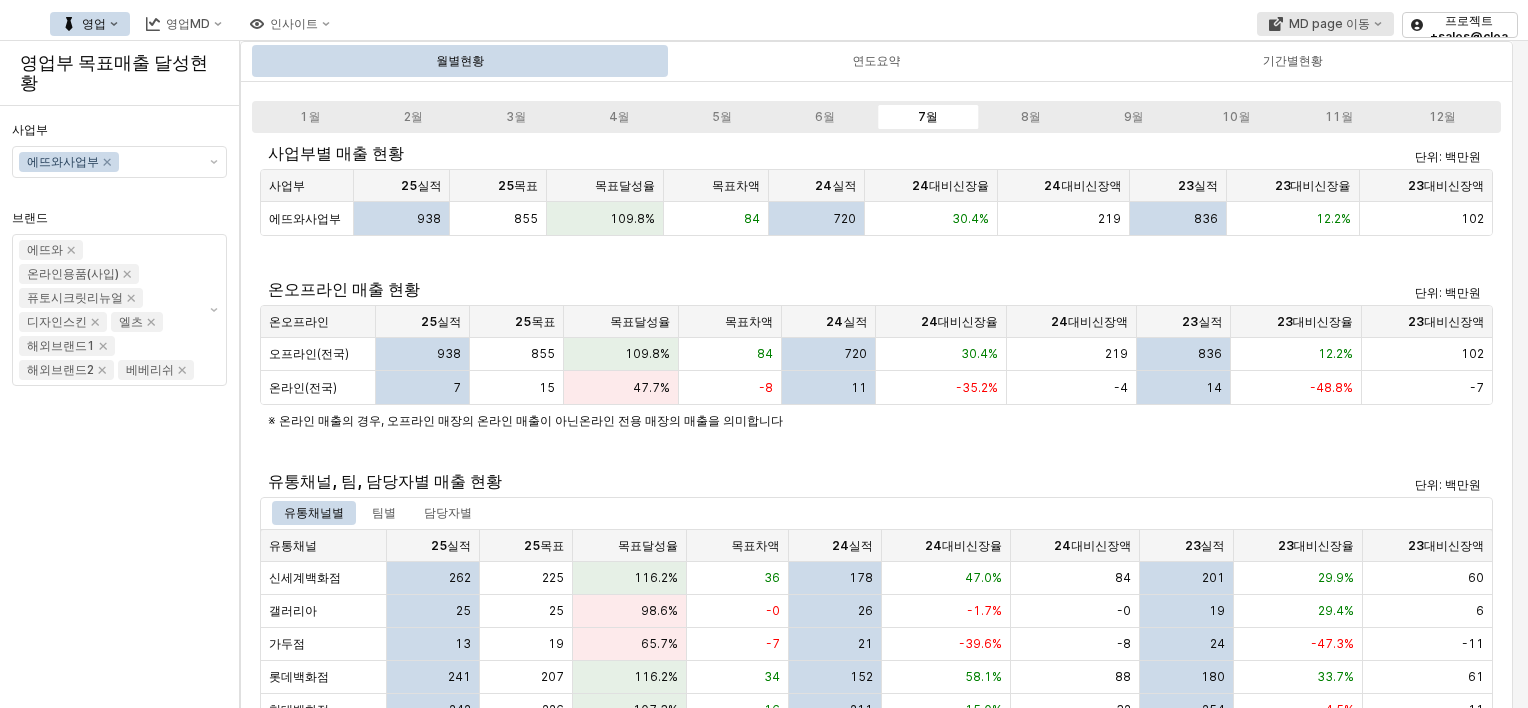 click at bounding box center [1378, 24] 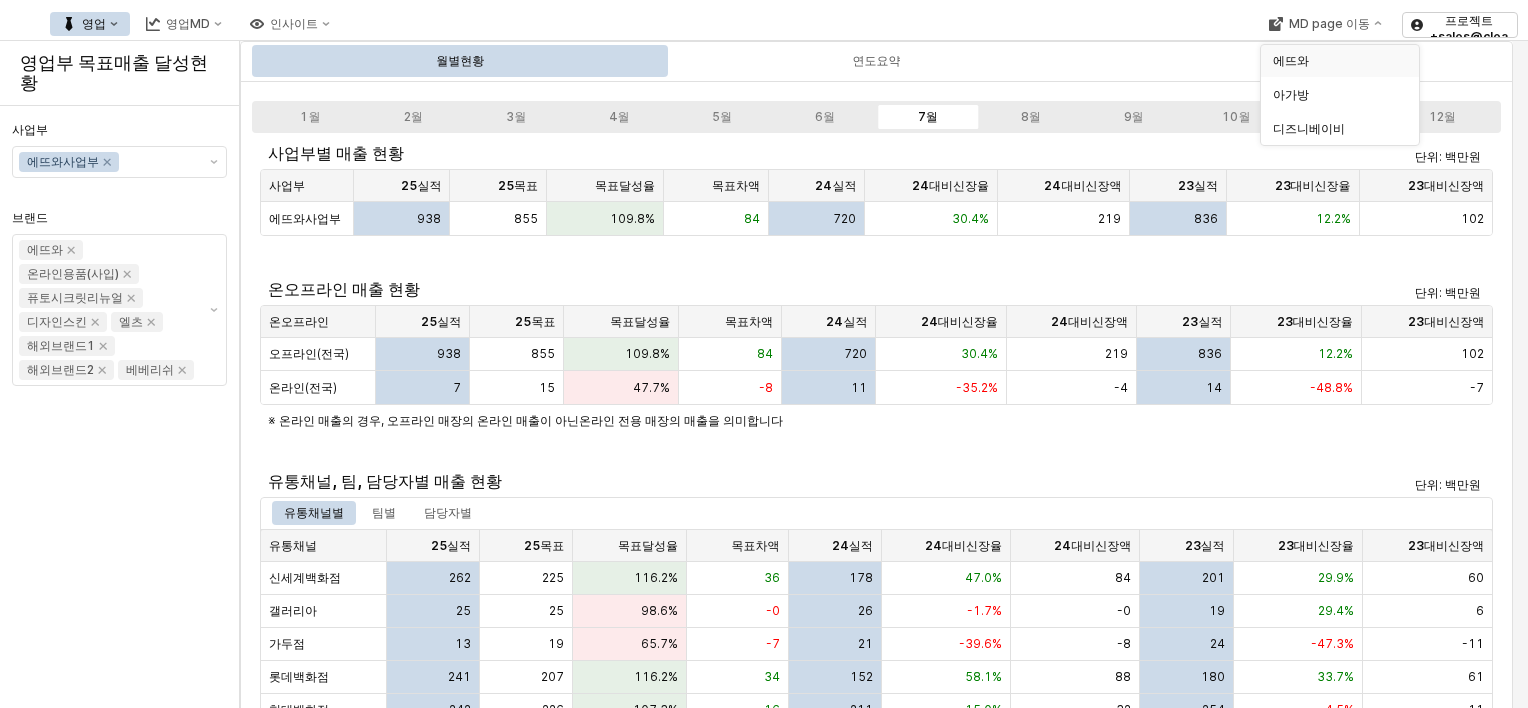click on "에뜨와" at bounding box center (1334, 61) 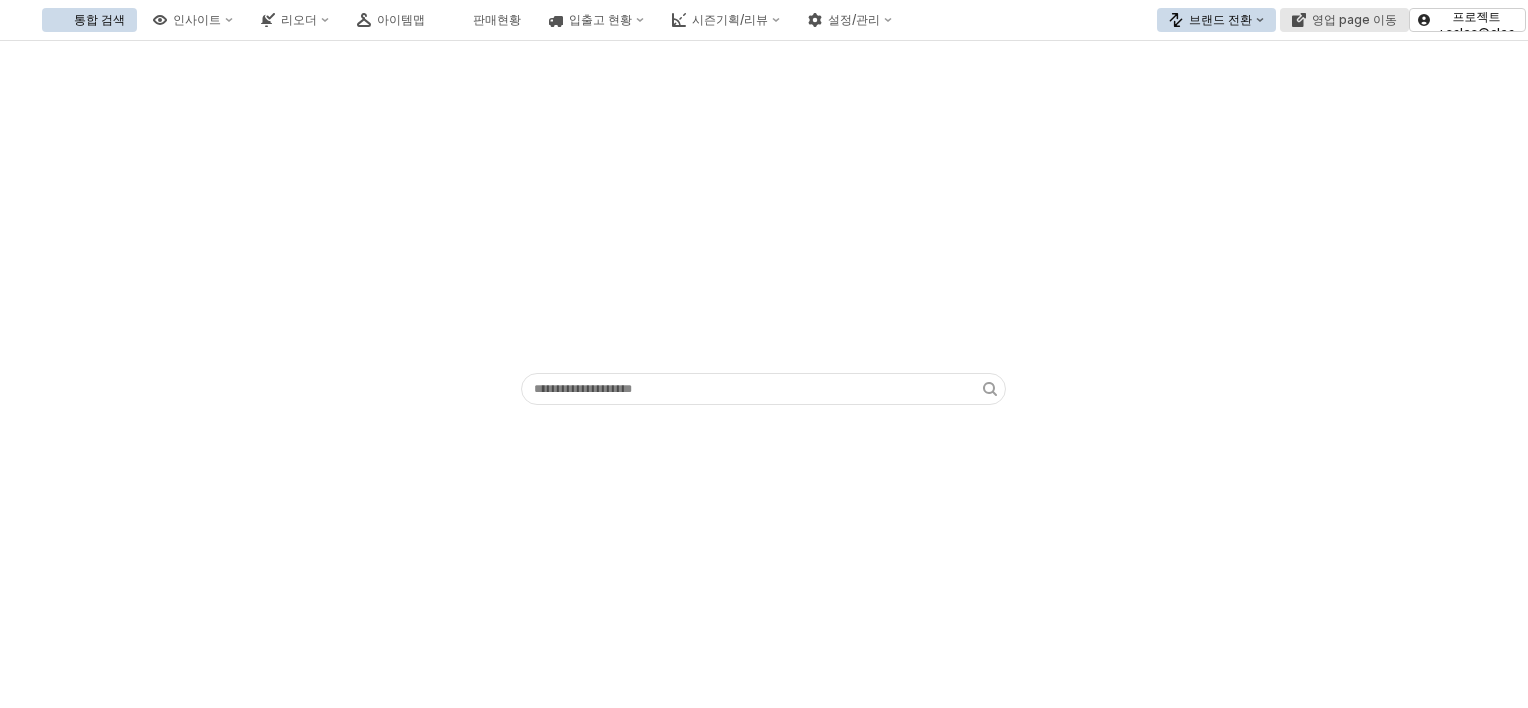 click on "영업 page 이동" at bounding box center (1354, 20) 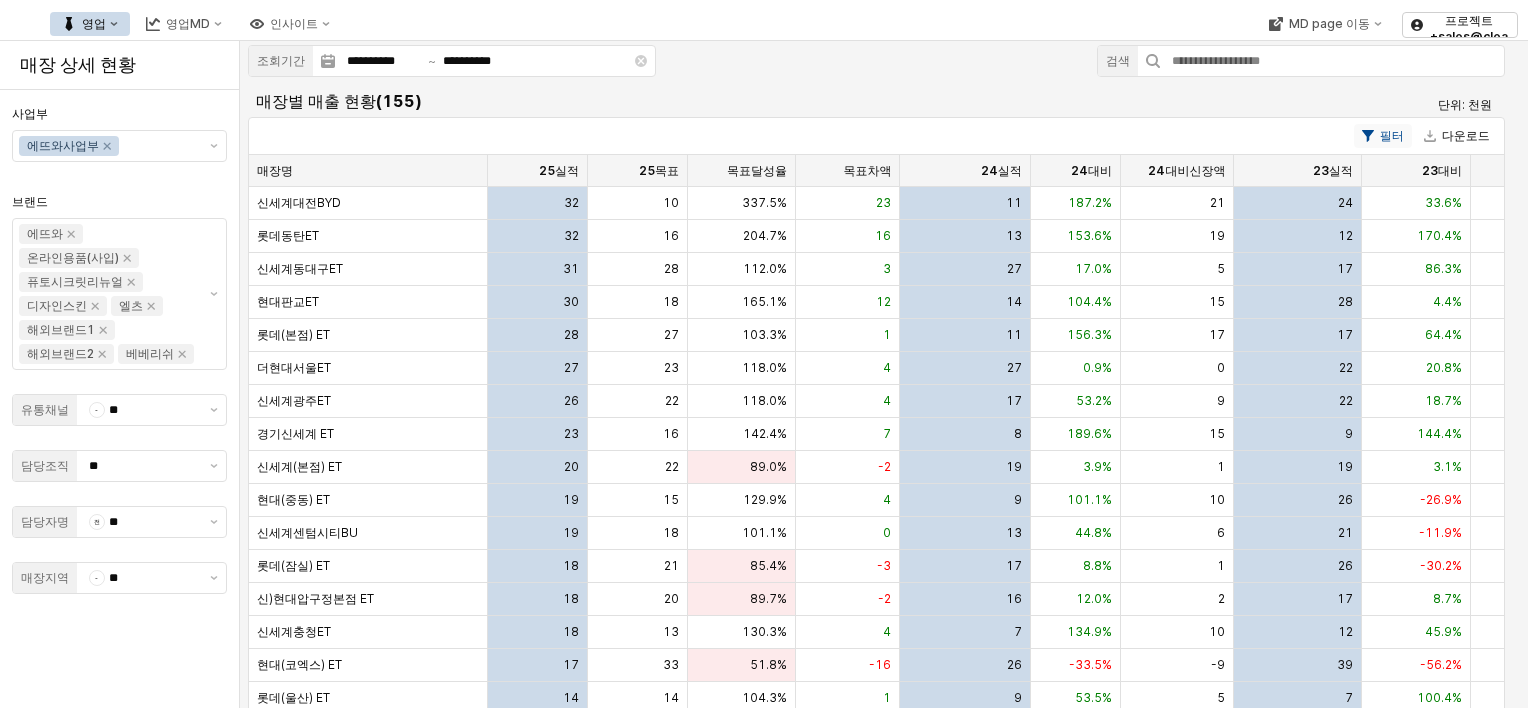 click on "필터" at bounding box center (1392, 136) 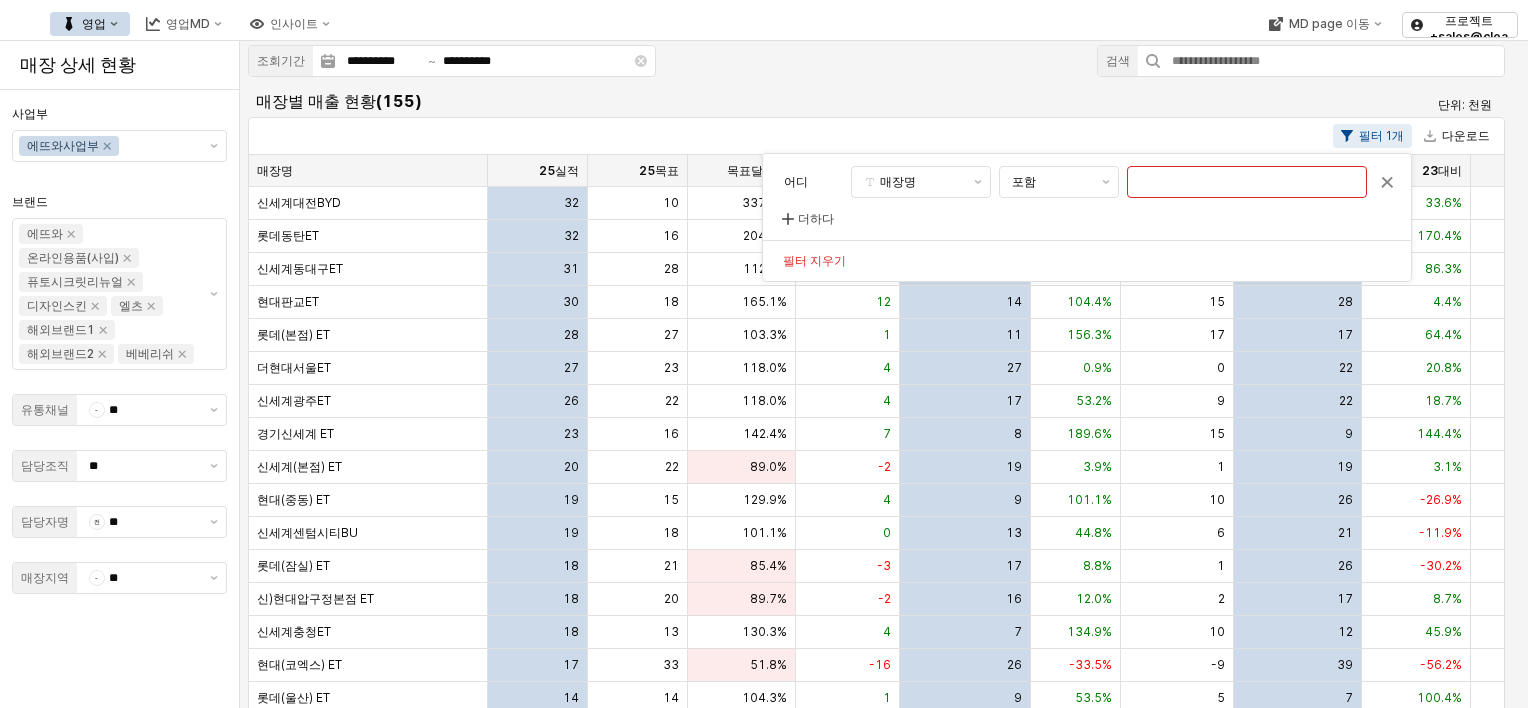 click on "매장별 매출 현황(155) 단위: 천원 필터 1개 다운로드 매장명 매장명 25실적 25실적 25목표 25목표 목표달성율 목표달성율 목표차액 목표차액 24실적 24실적 24대비 24대비 24대비신장액 24대비신장액 23실적 23실적 23대비 23대비 23대비신장액 23대비신장액 신세계대전BYD 32 10 337.5% 23 11 187.2% 21 24 33.6% 8 롯데동탄ET 32 16 204.7% 16 13 153.6% 19 12 170.4% 20 신세계동대구ET 31 28 112.0% 3 27 17.0% 5 17 86.3% 14 현대판교ET 30 18 165.1% 12 14 104.4% 15 28 4.4% 1 롯데(본점) ET 28 27 103.3% 1 11 156.3% 17 17 64.4% 11 더현대서울ET 27 23 118.0% 4 27 0.9% 0 22 20.8% 5 신세계광주ET 26 22 118.0% 4 17 53.2% 9 22 18.7% 4 경기신세계 ET 23 16 142.4% 7 8 189.6% 15 9 144.4% 14 신세계(본점) ET 20 22 89.0% -2 19 3.9% 1 19 3.1% 1 현대(중동) ET 19 15 129.9% 4 9 101.1% 10 26 -26.9% -7 신세계센텀시티BU 19 18 101.1% 0 13 44.8% 6 21 -11.9% -3 롯데(잠실) ET 18 21 85.4% -3 17 8.8% 1 26 -30.2% -8 18 20 -2 2" at bounding box center [876, 457] 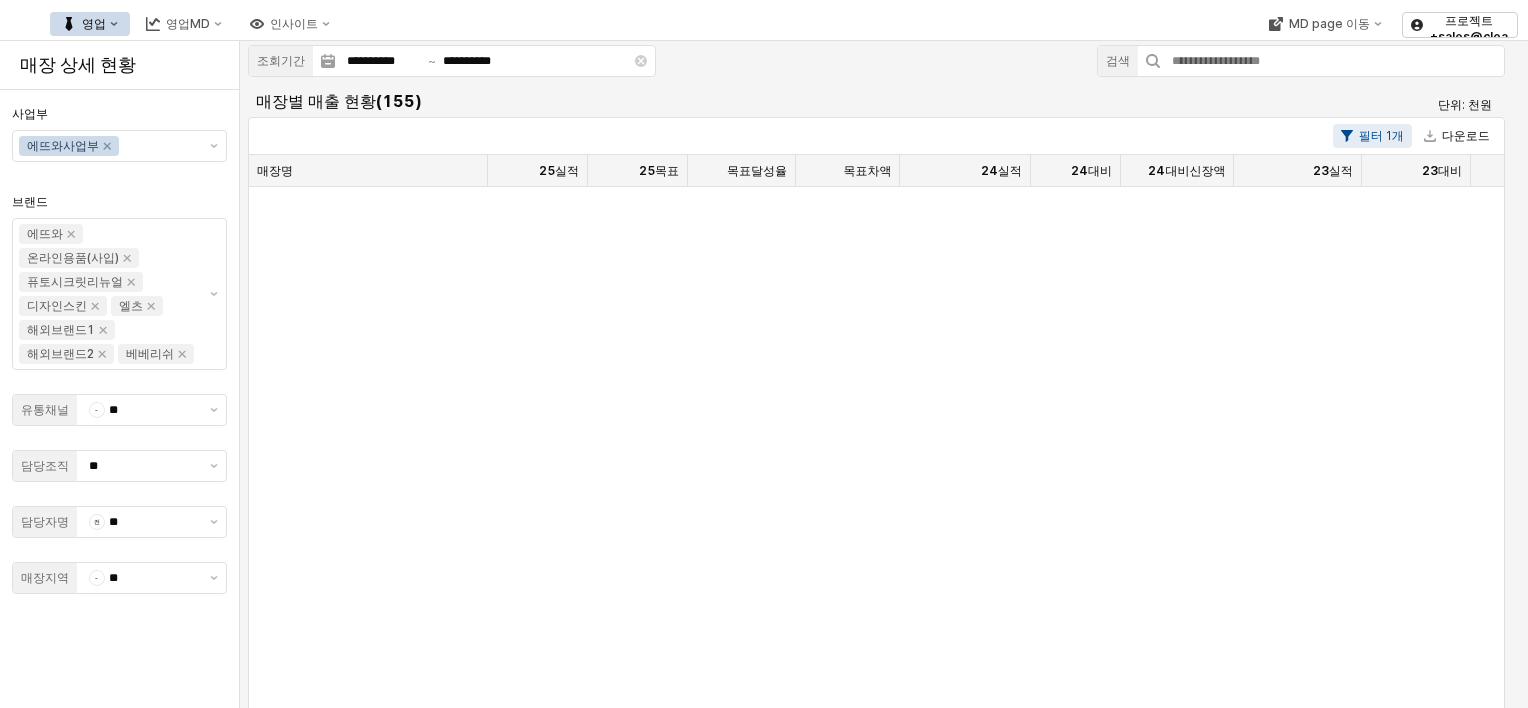 scroll, scrollTop: 0, scrollLeft: 0, axis: both 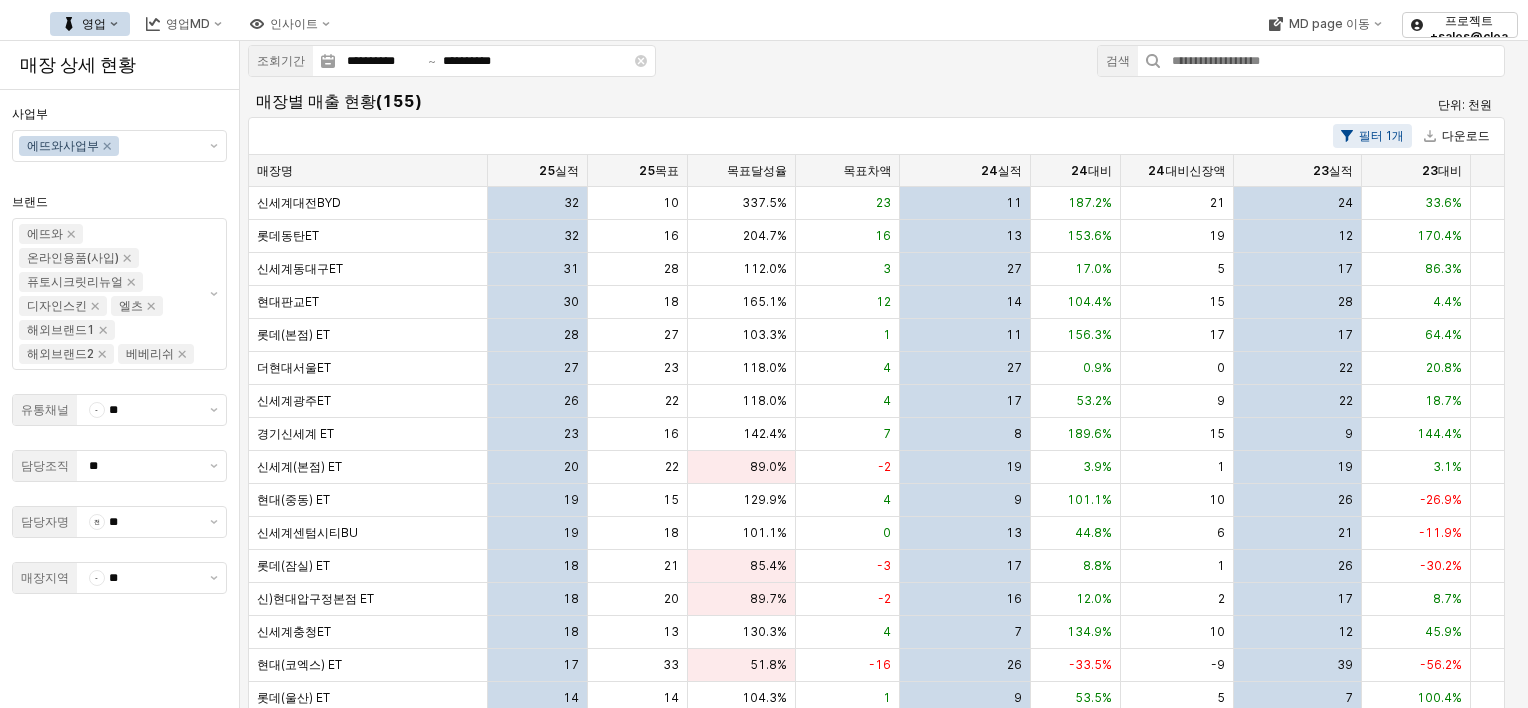 click on "매장명 매장명" at bounding box center (368, 171) 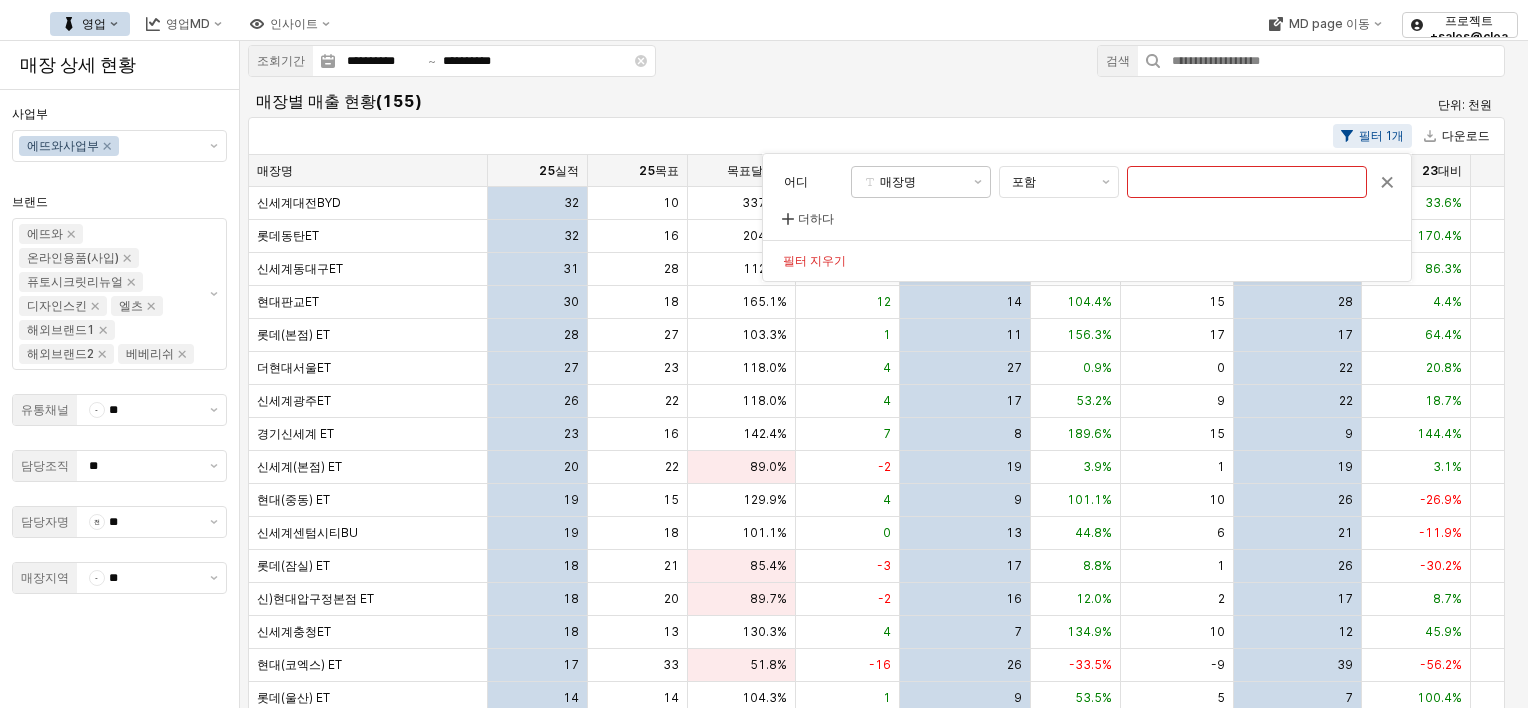 click on "매장명" at bounding box center [909, 182] 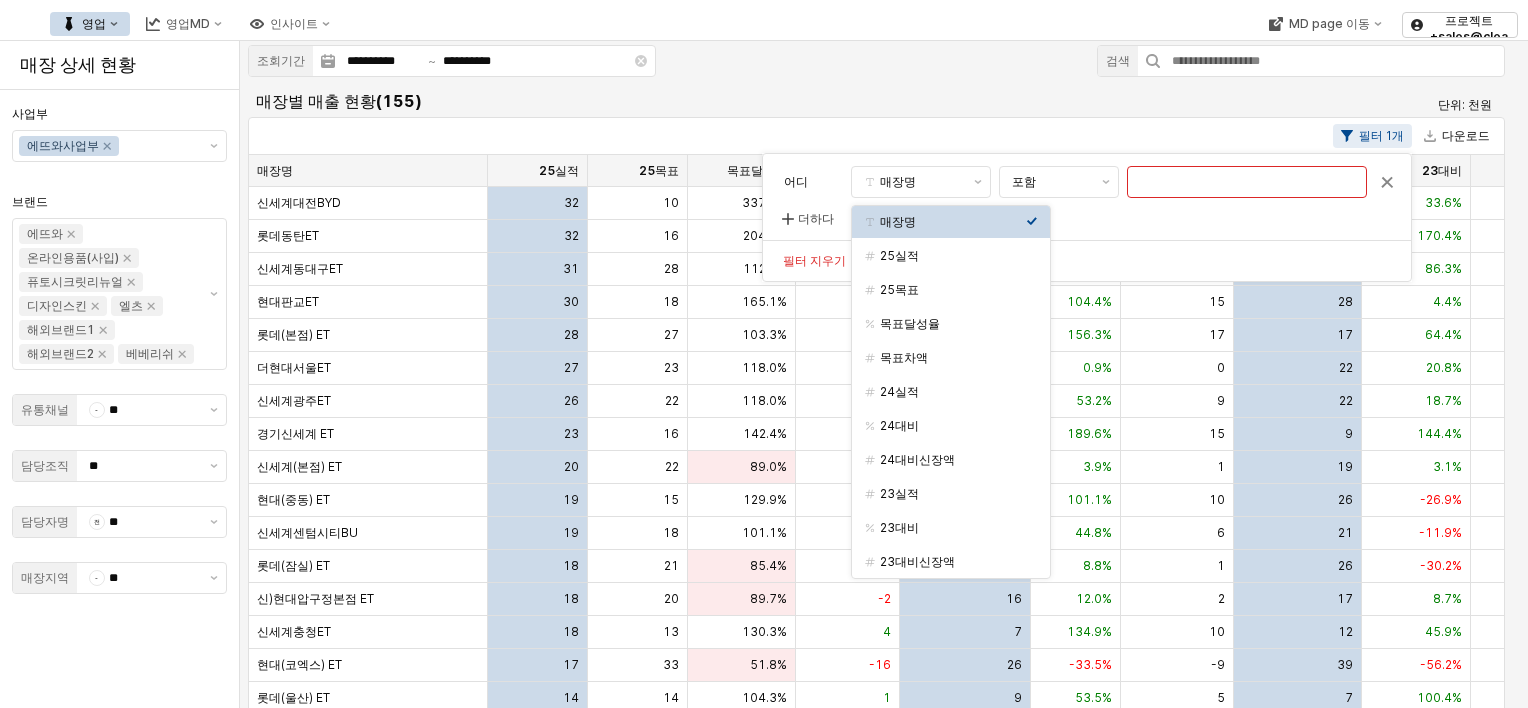 click on "필터 1개 다운로드" at bounding box center [876, 136] 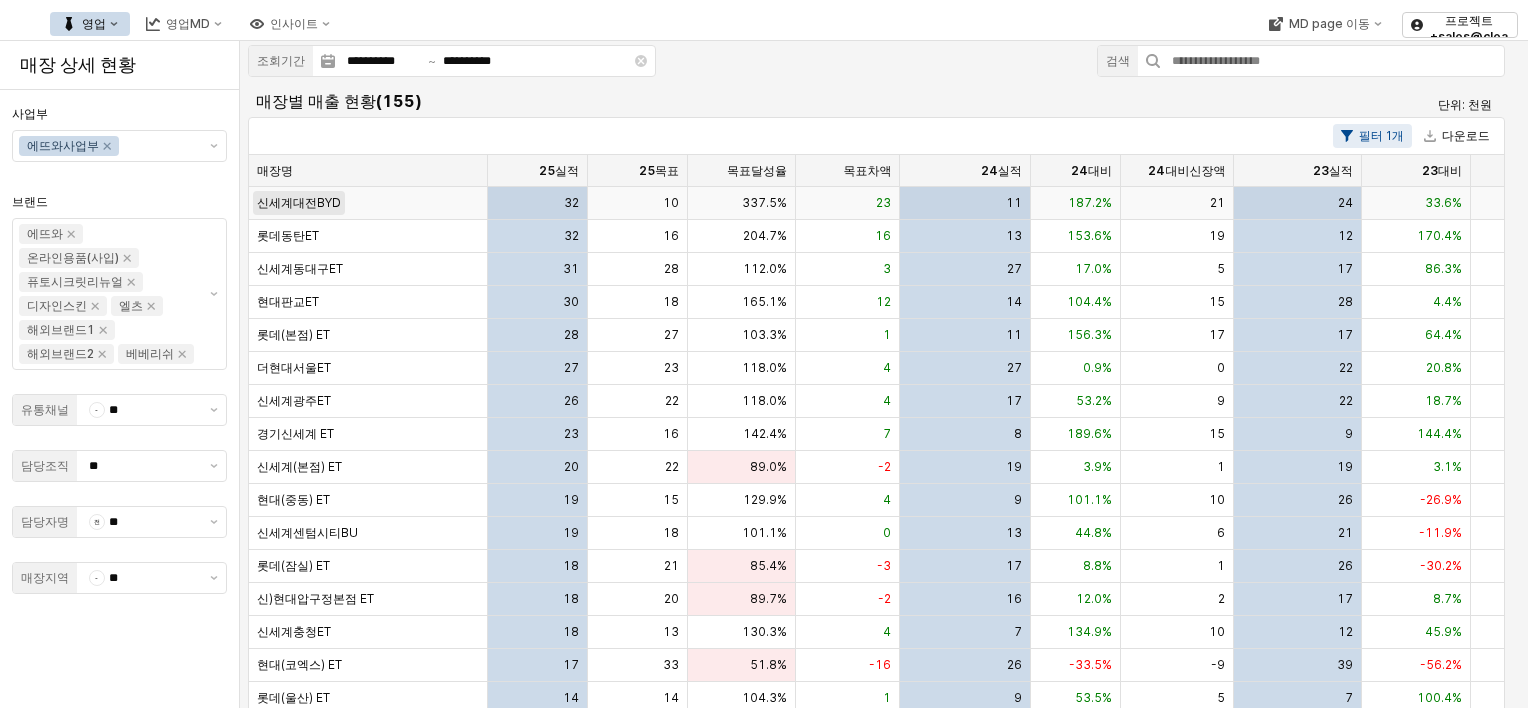 click on "신세계대전BYD" at bounding box center (299, 203) 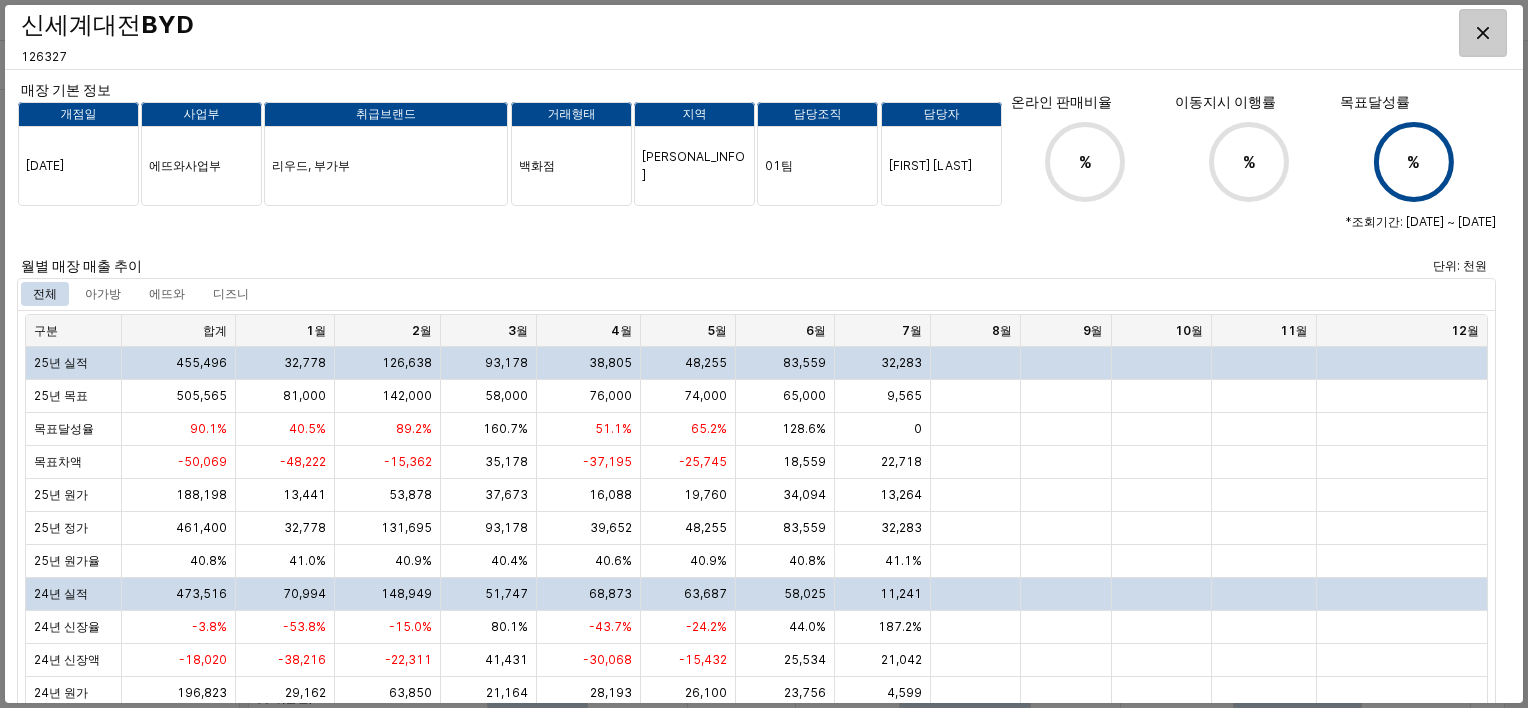 click at bounding box center [1483, 33] 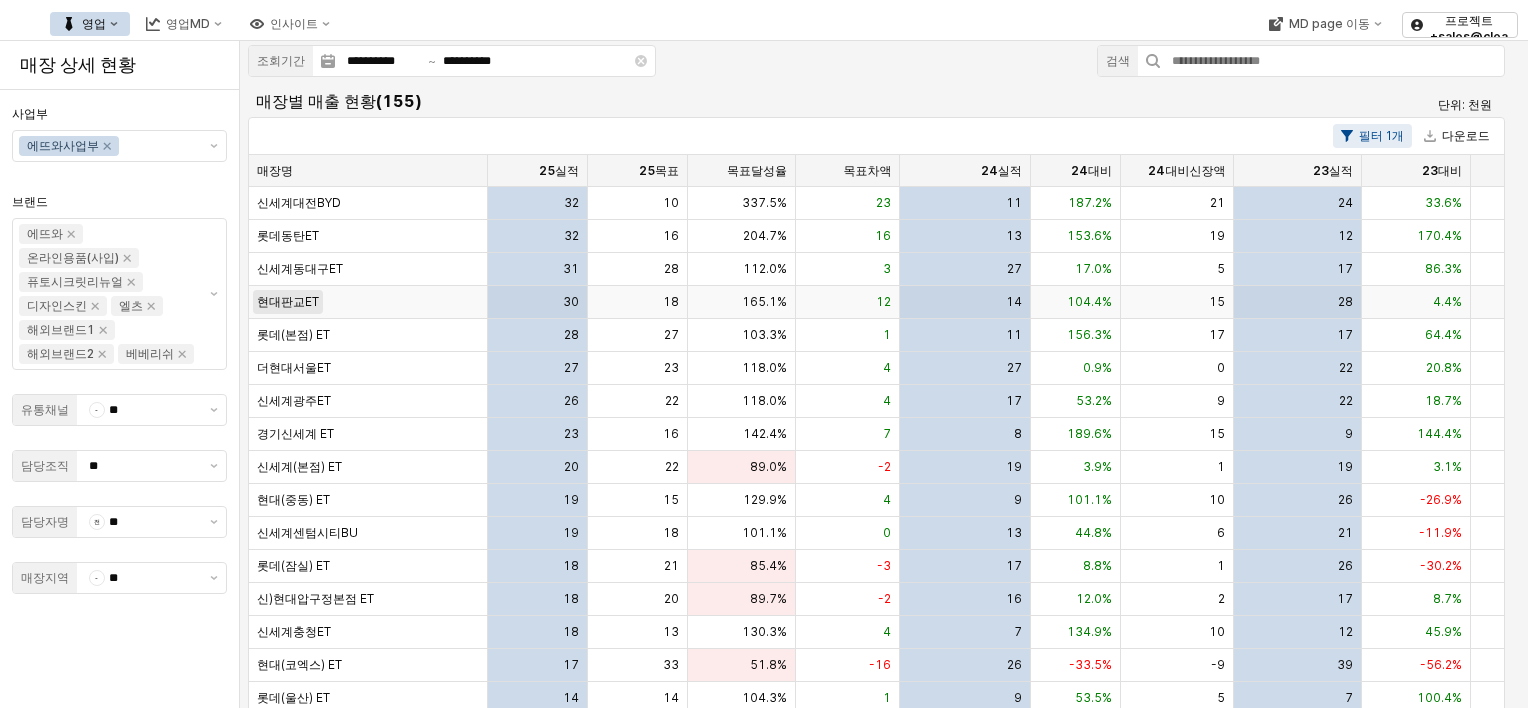 click on "현대판교ET" at bounding box center (299, 203) 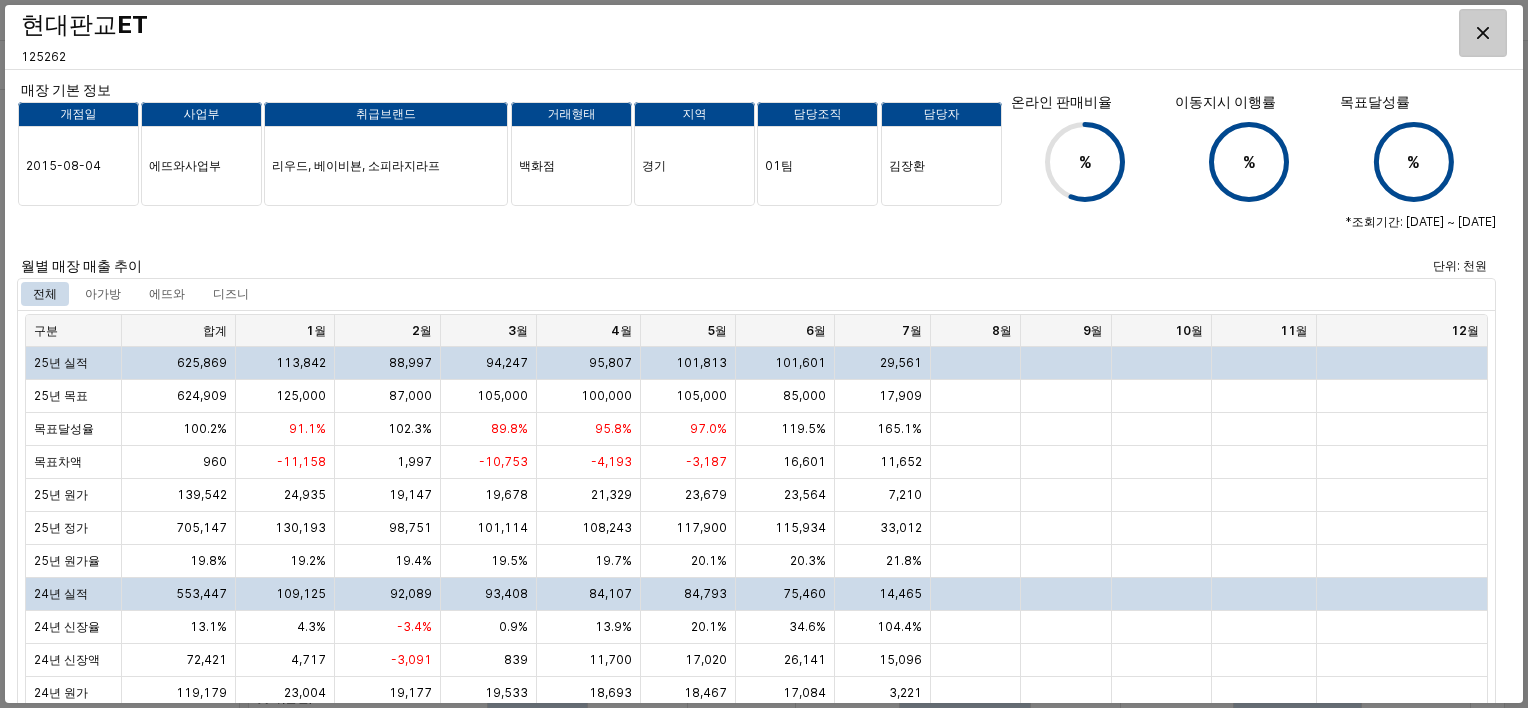 click at bounding box center [1483, 33] 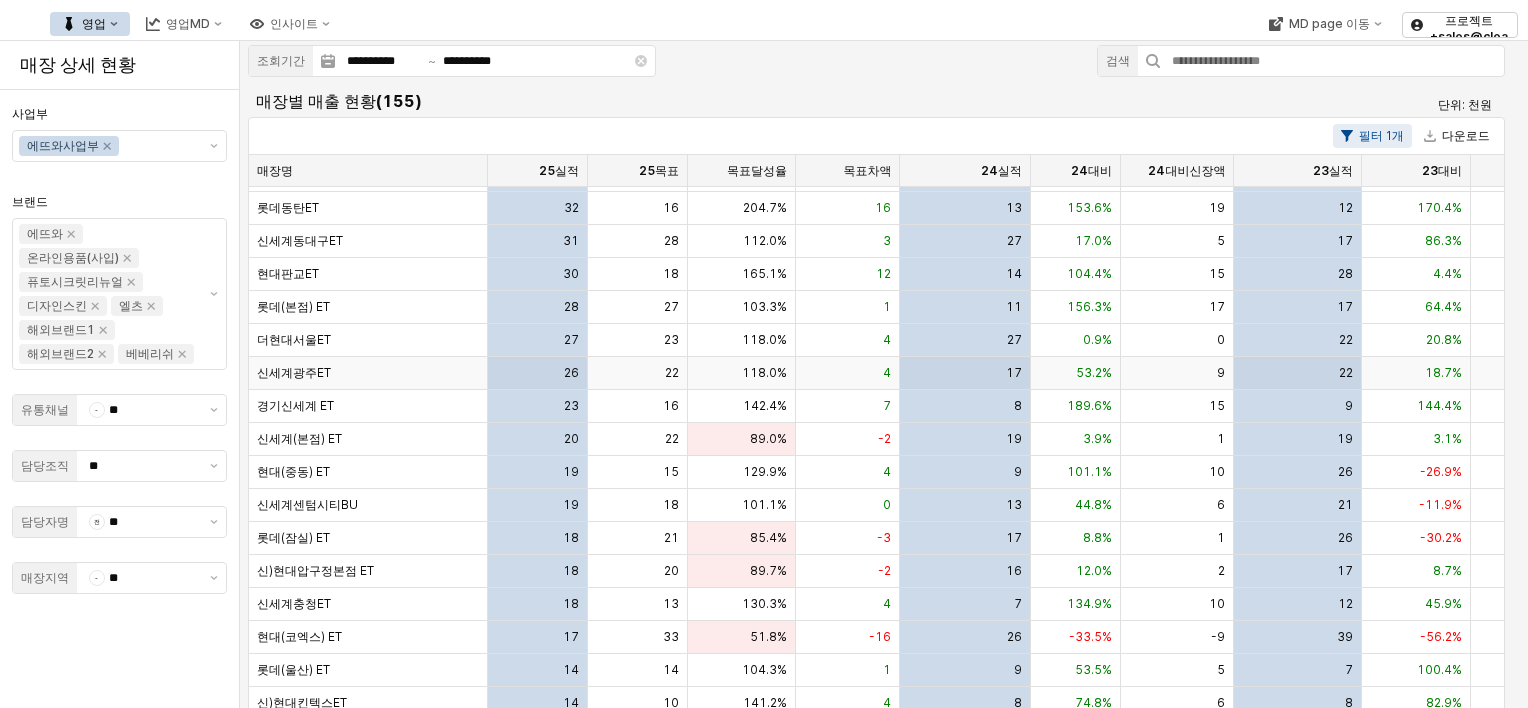 scroll, scrollTop: 0, scrollLeft: 0, axis: both 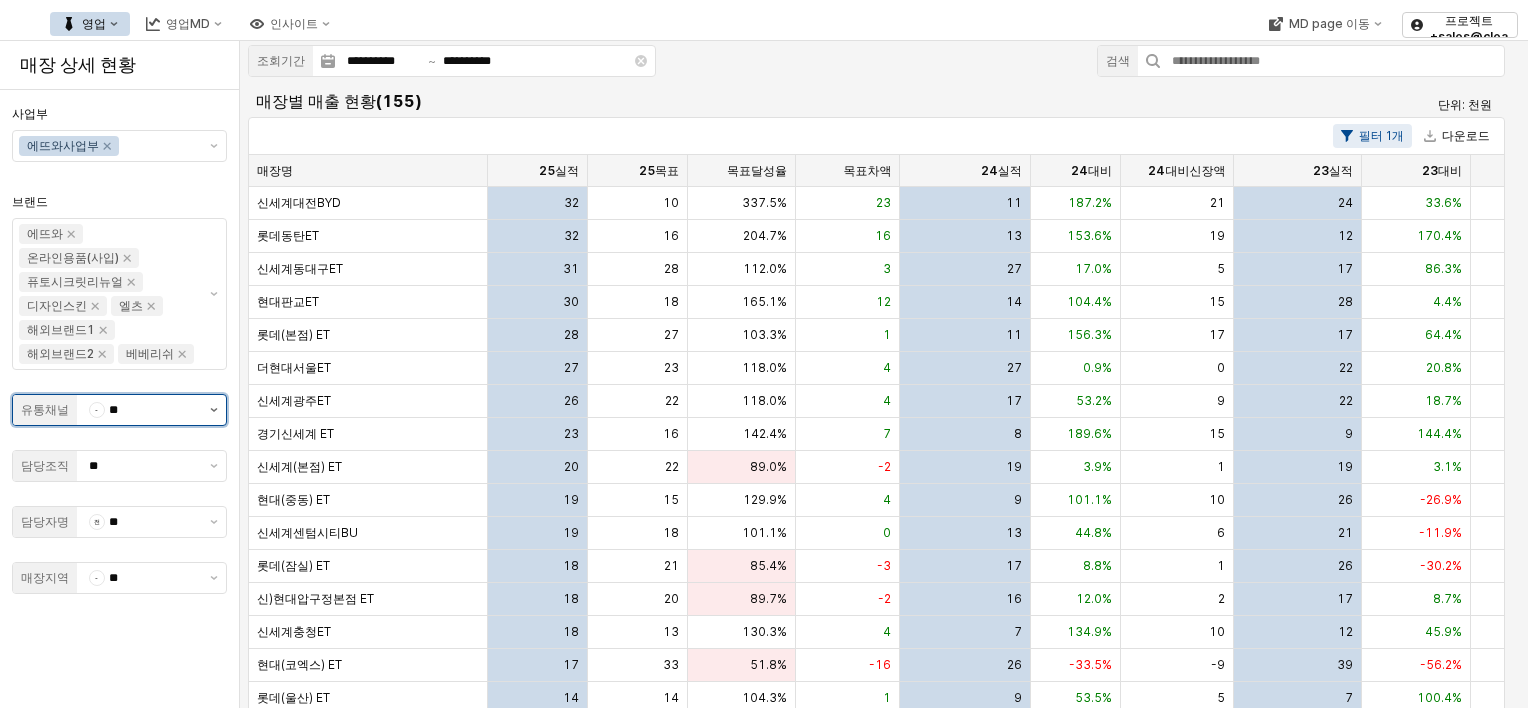 click at bounding box center [214, 410] 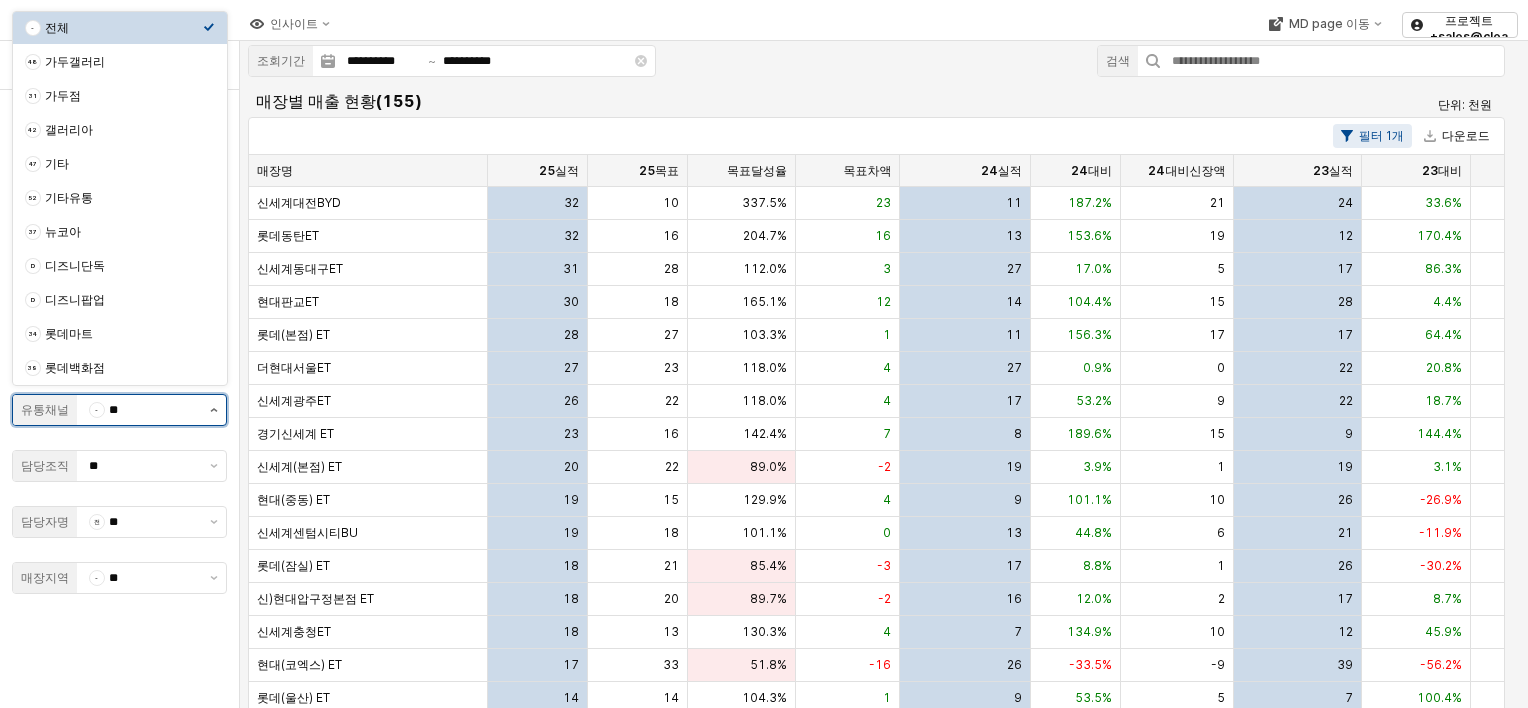 click at bounding box center (214, 410) 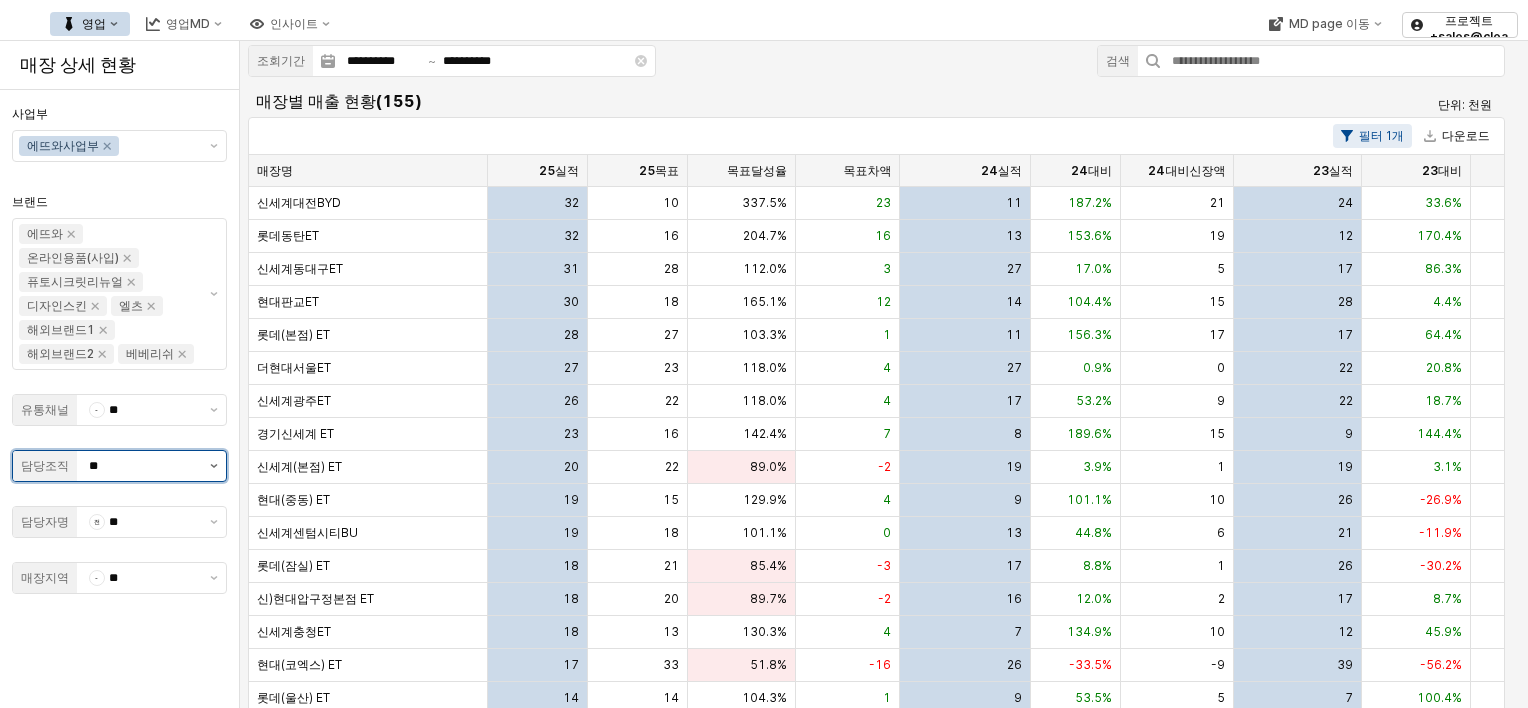 click at bounding box center [214, 466] 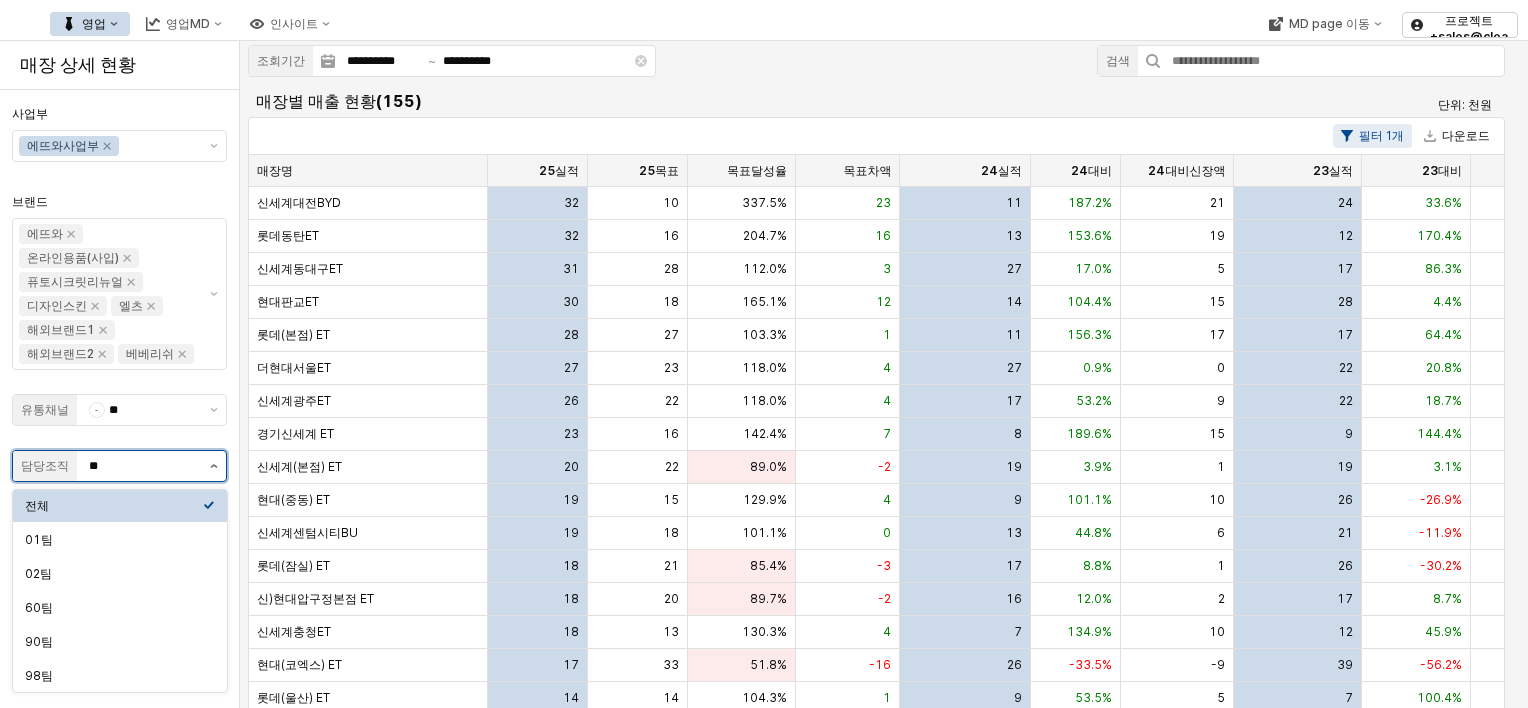 click at bounding box center [214, 466] 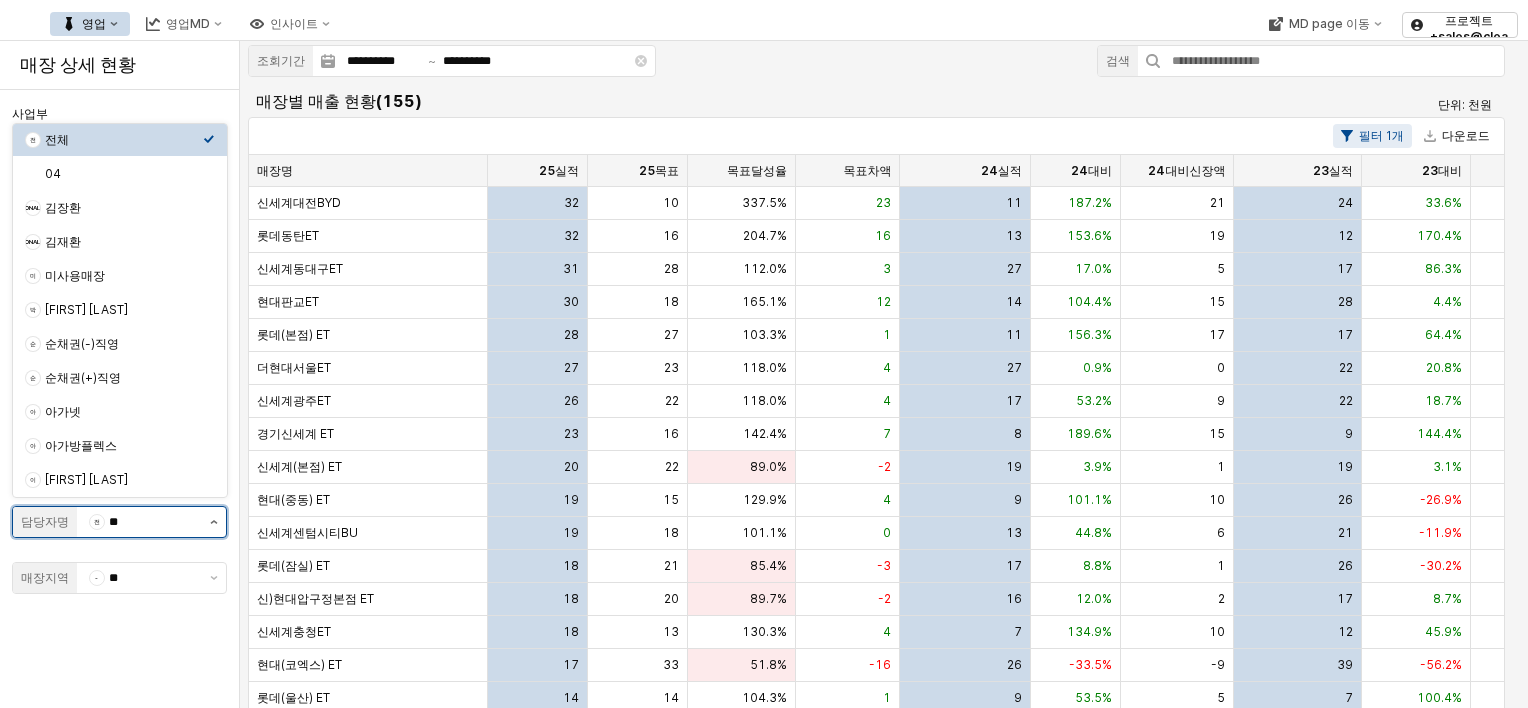 click at bounding box center (214, 522) 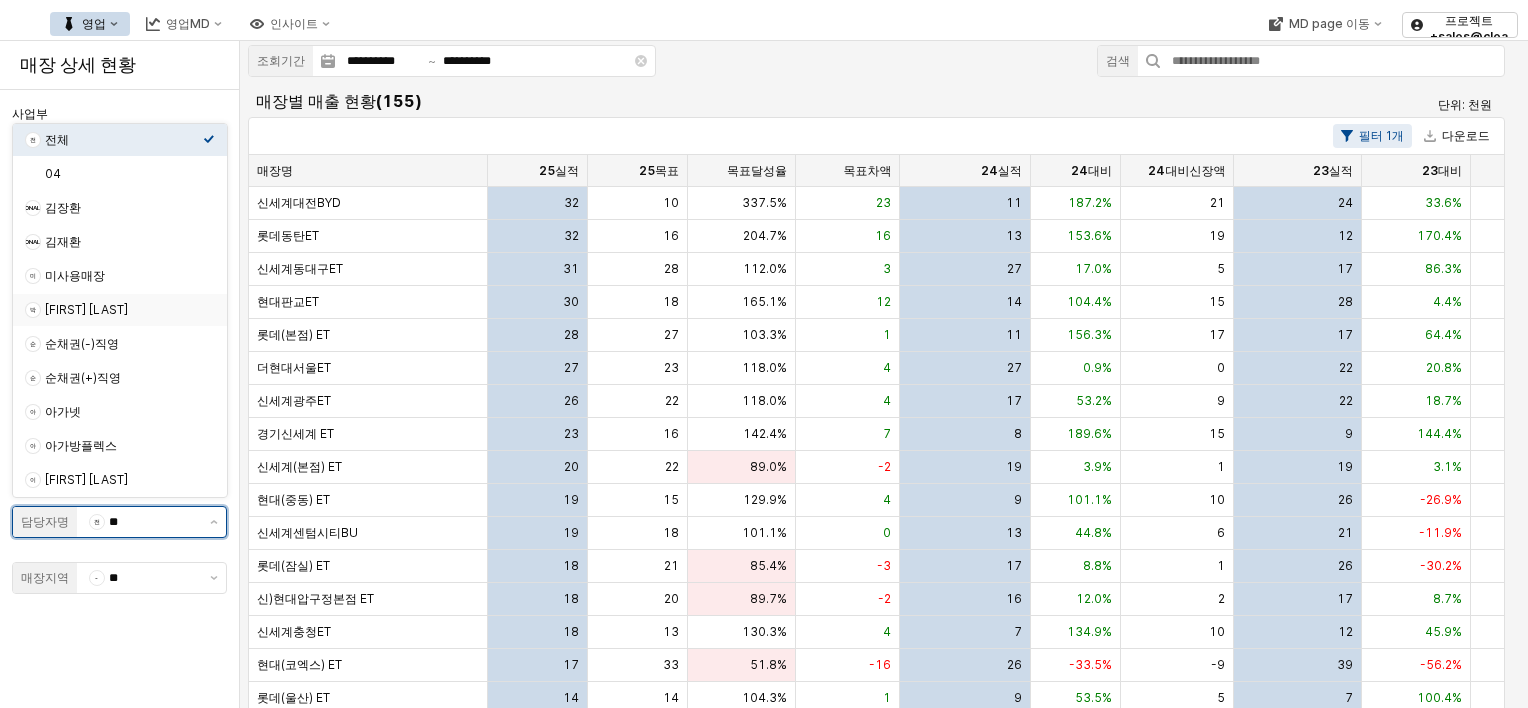 click on "[FIRST] [LAST]" at bounding box center [124, 310] 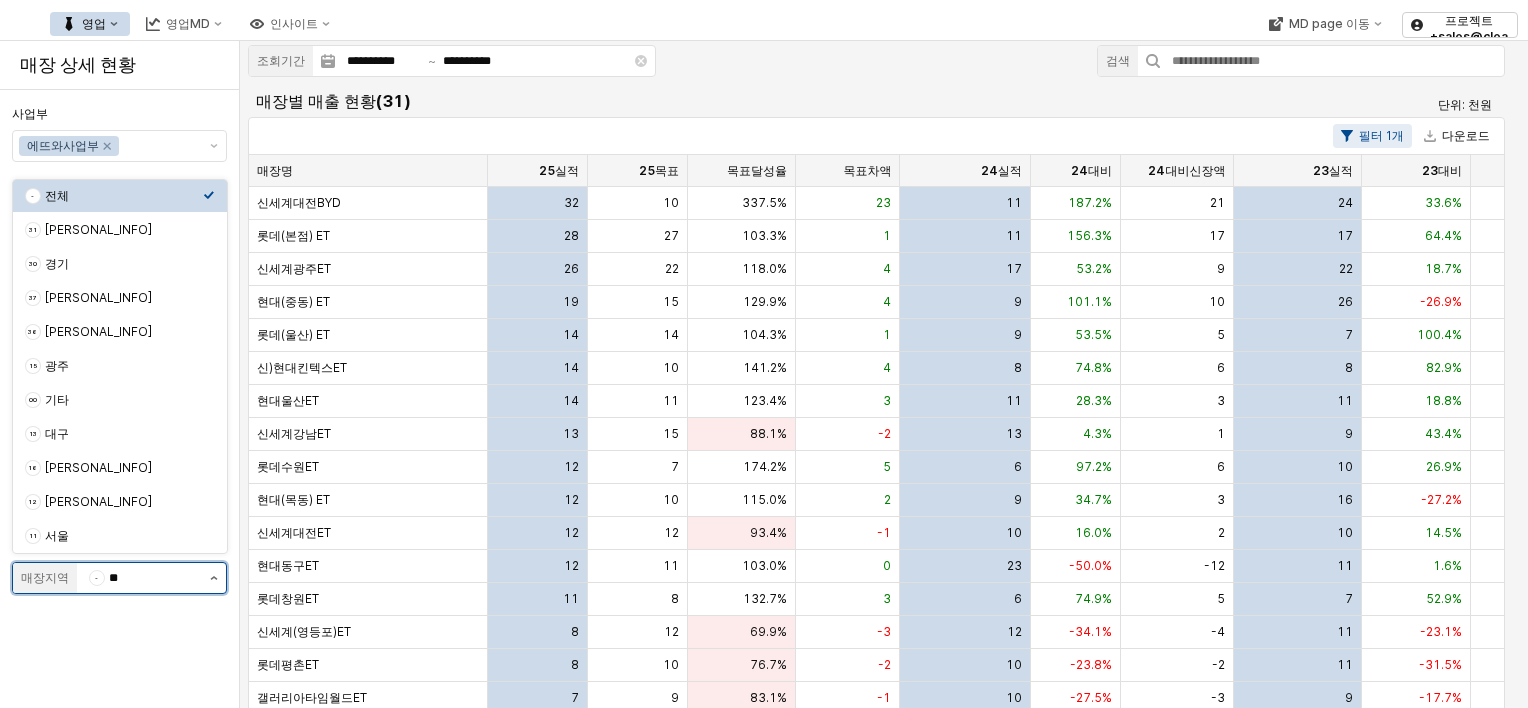 click at bounding box center (214, 578) 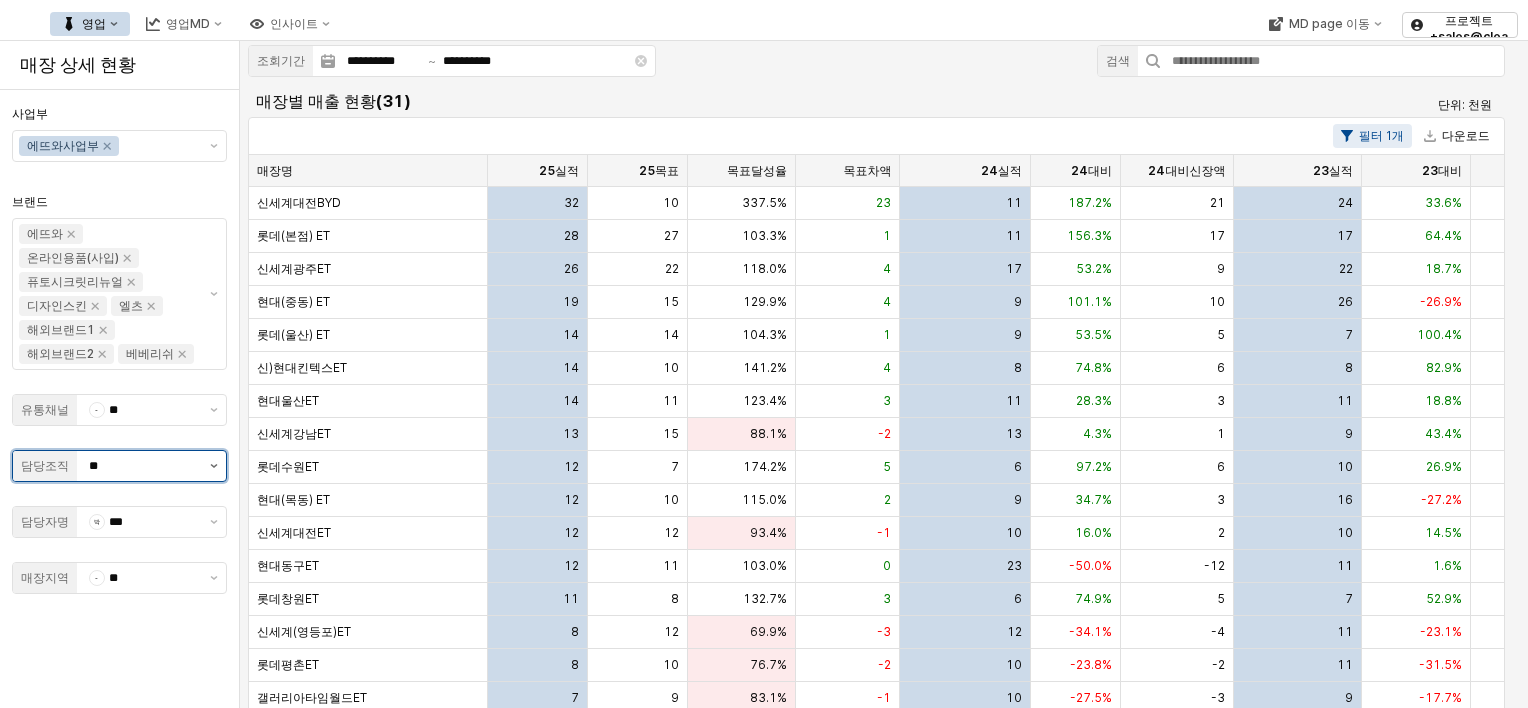 click at bounding box center (214, 466) 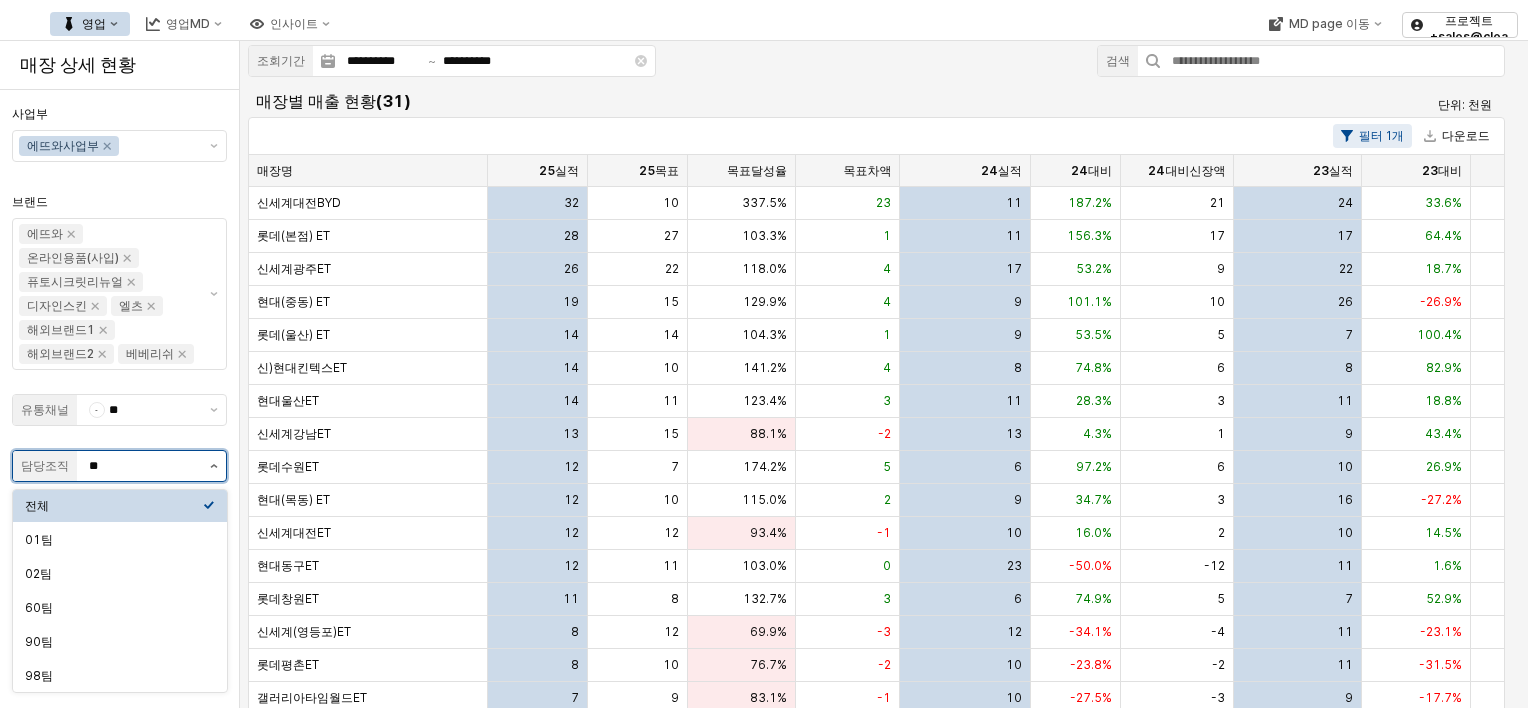 click at bounding box center [214, 466] 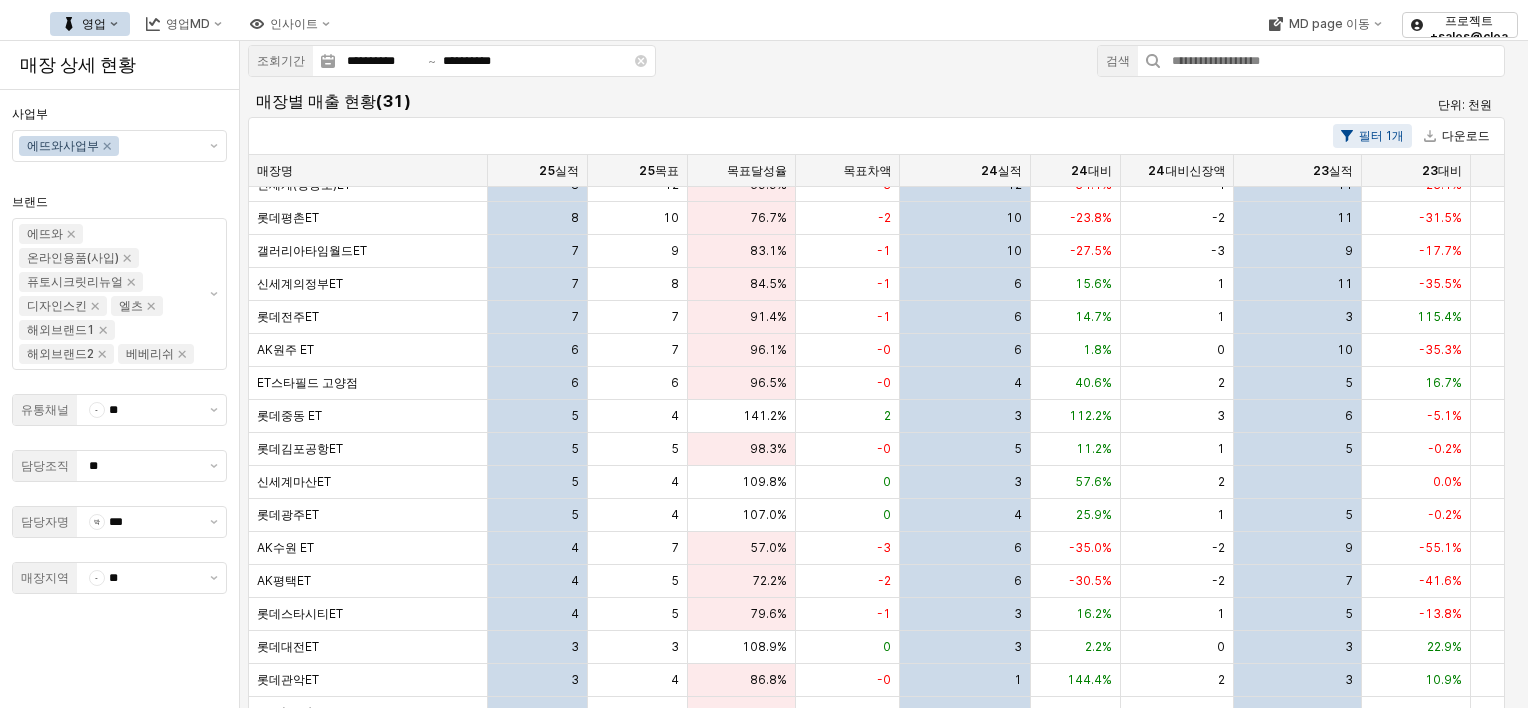 scroll, scrollTop: 0, scrollLeft: 0, axis: both 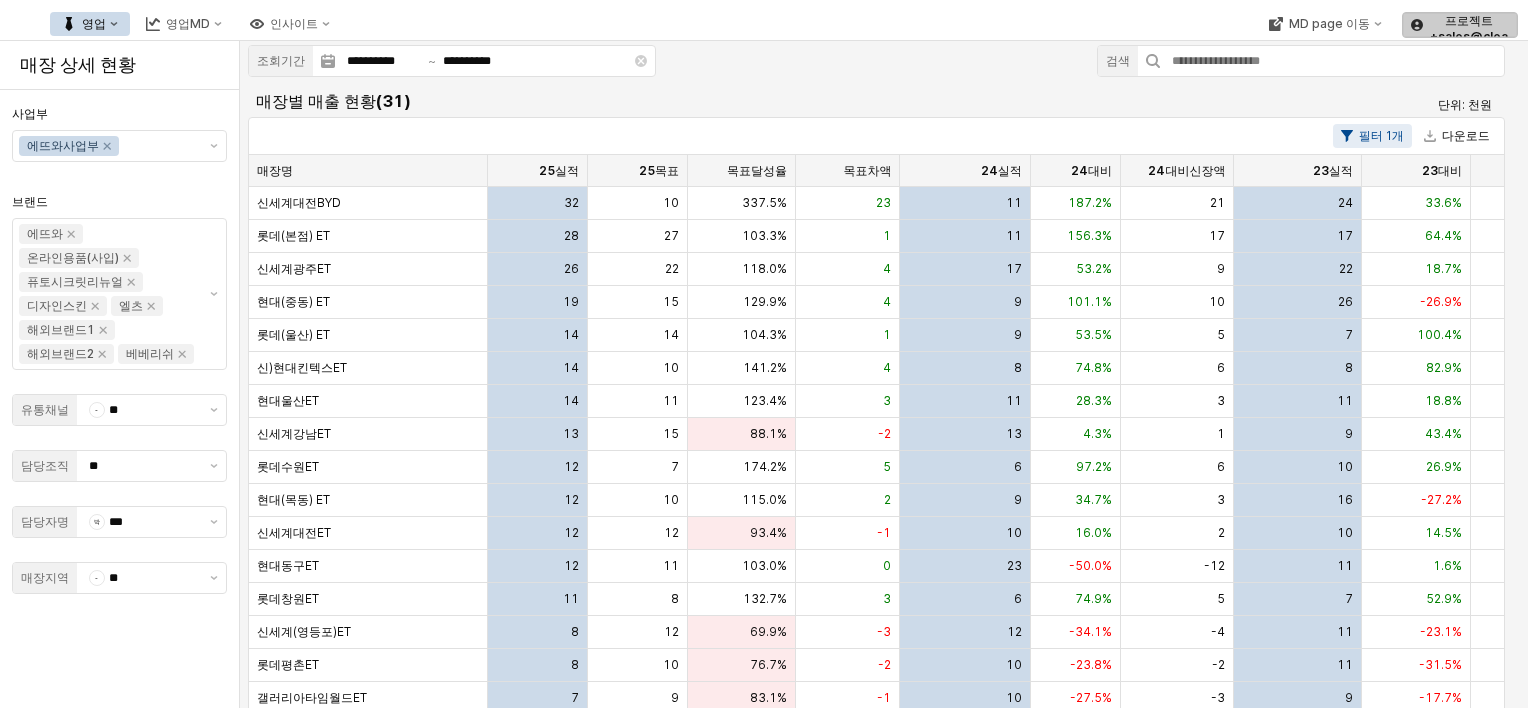 click on "프로젝트+sales@cleave.워크주호" at bounding box center (1469, 37) 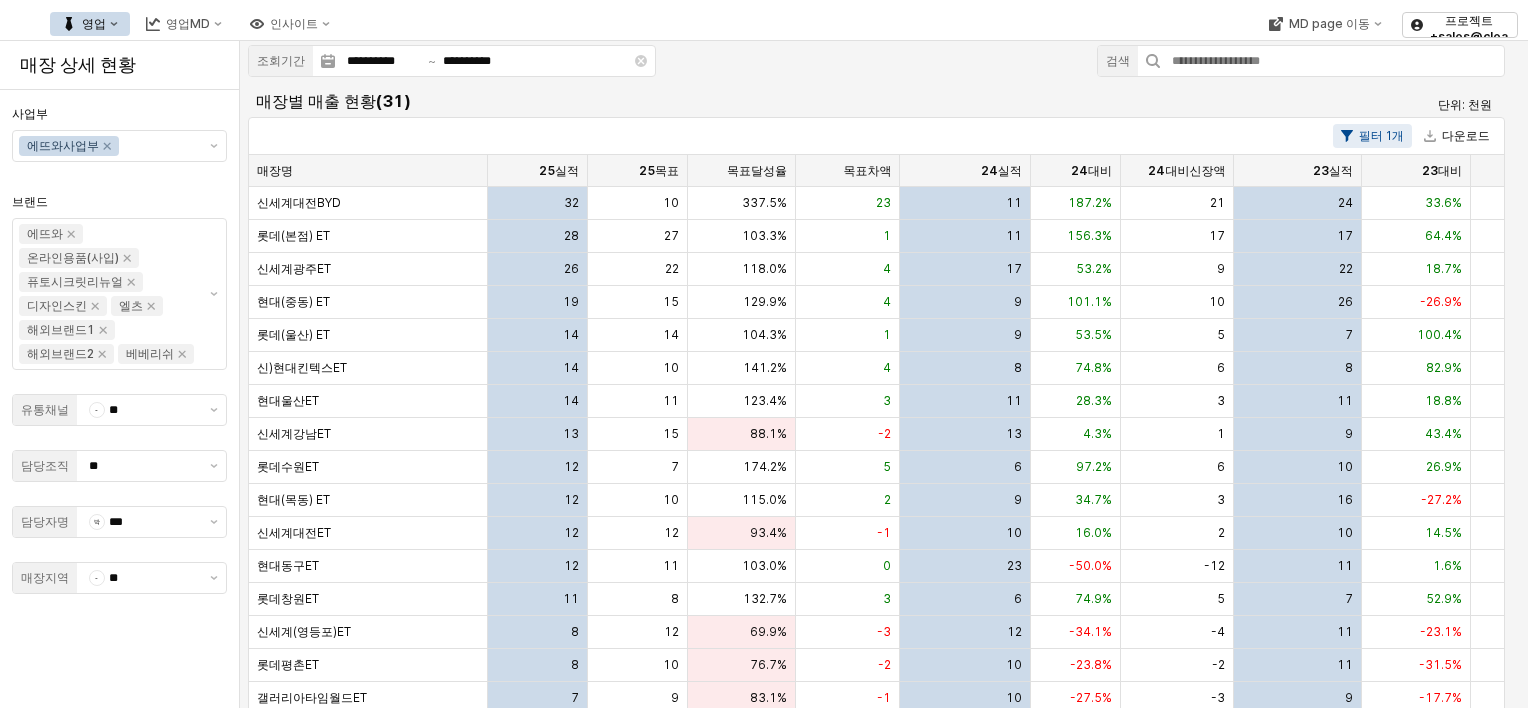 click on "영업 영업MD 인사이트" at bounding box center [575, 24] 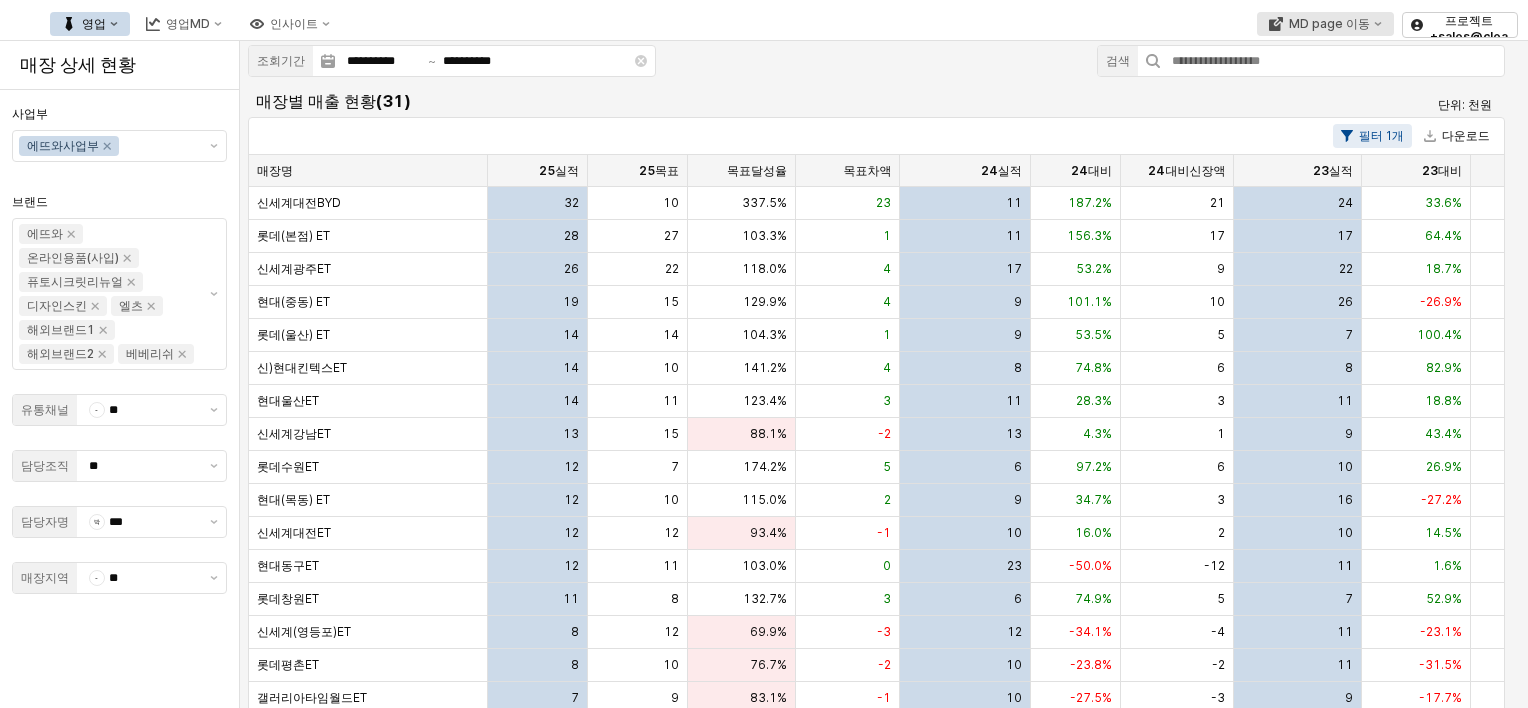 click on "MD page 이동" at bounding box center (1329, 24) 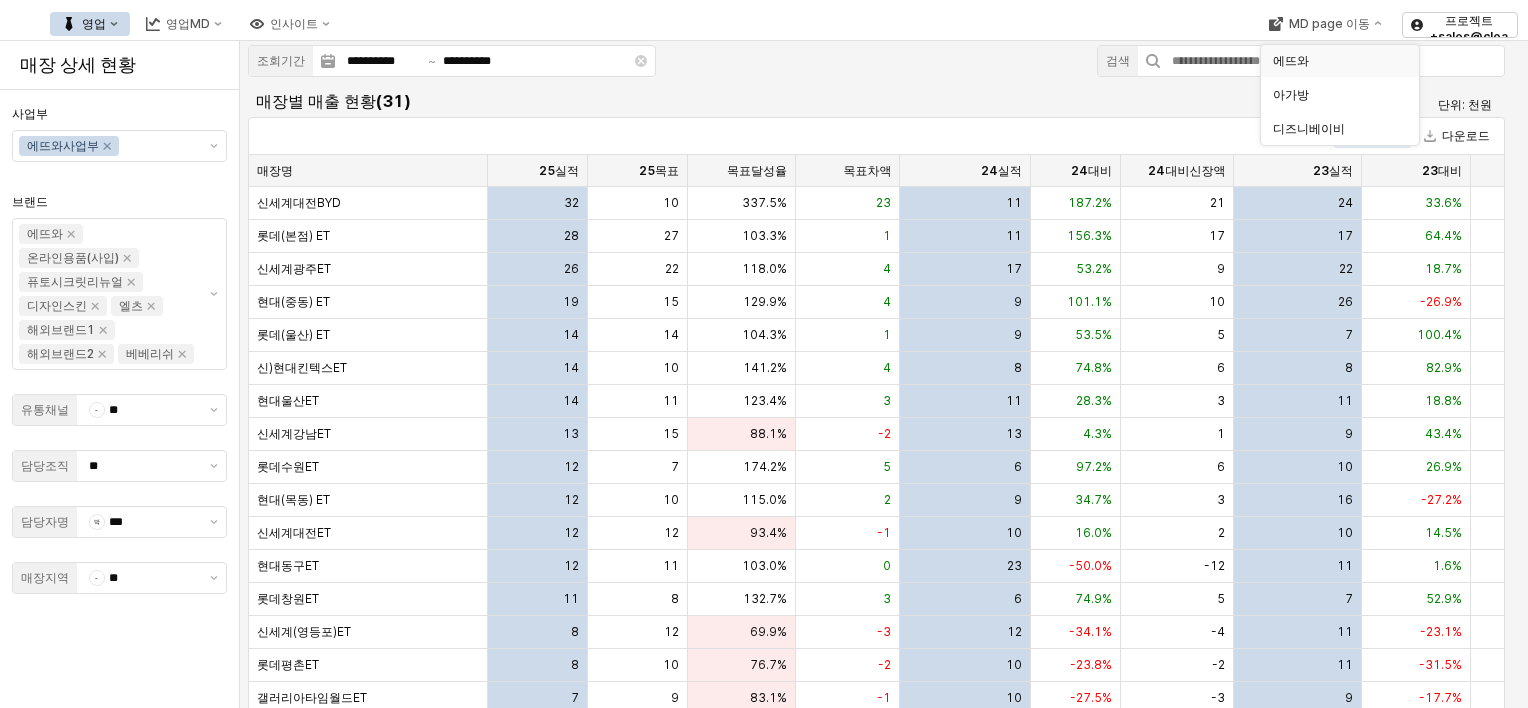 click on "에뜨와" at bounding box center [1334, 61] 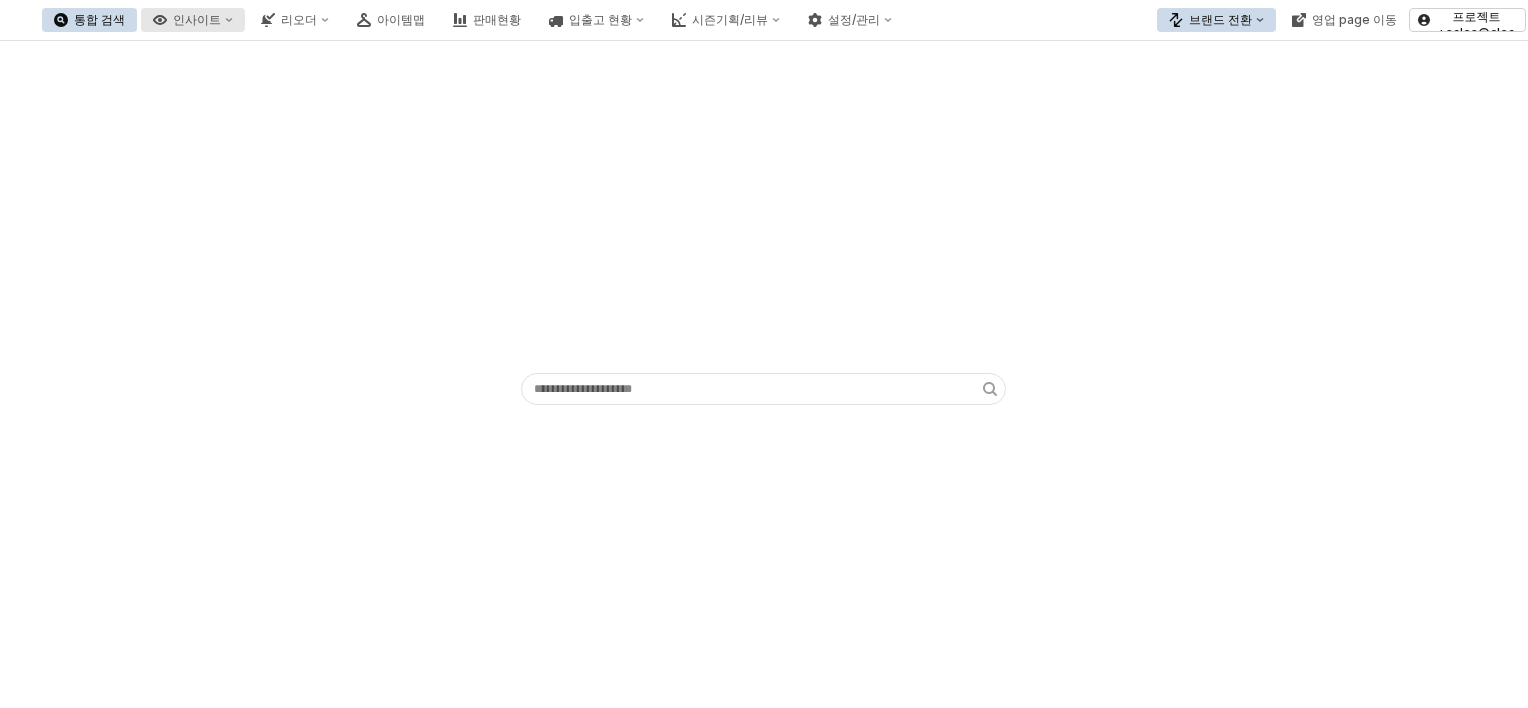 click on "인사이트" at bounding box center [197, 20] 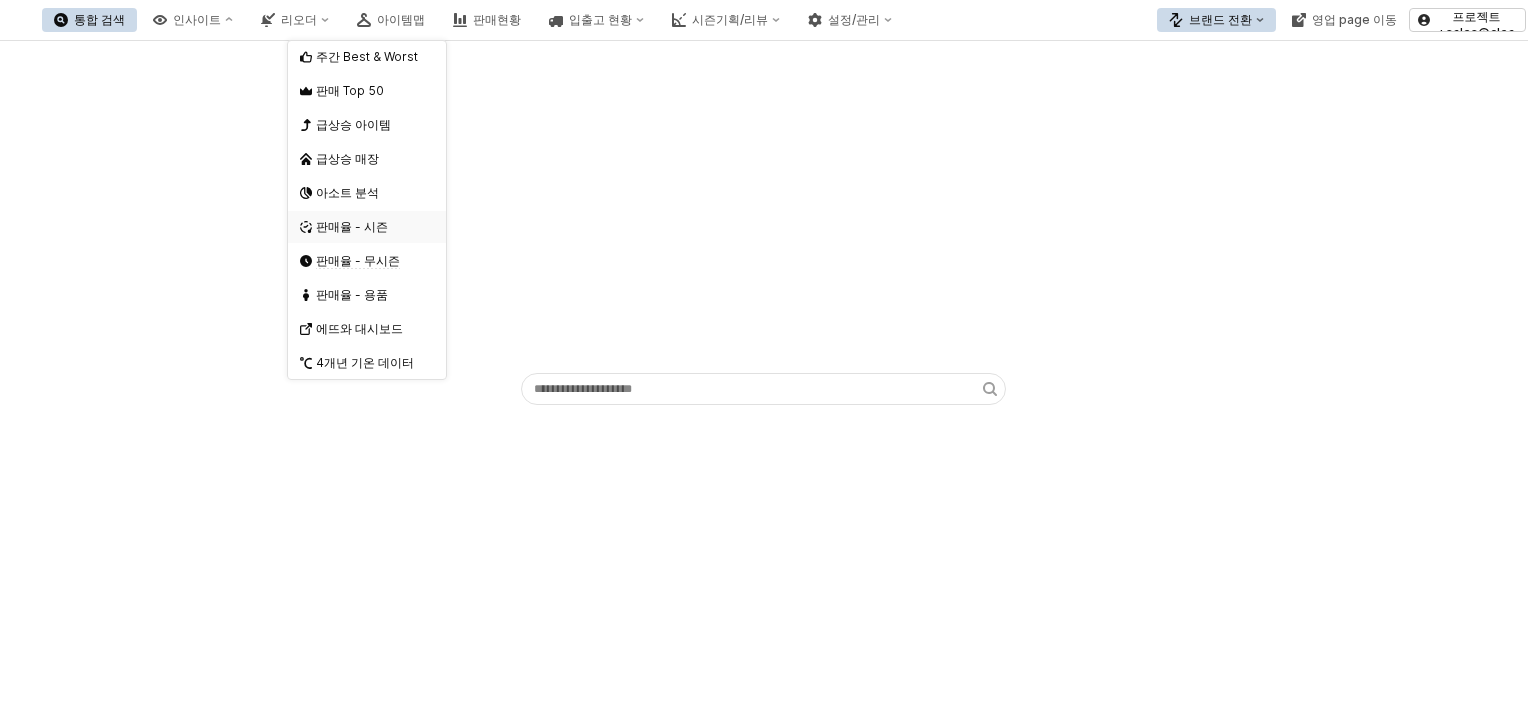click on "판매율 - 시즌" at bounding box center [369, 227] 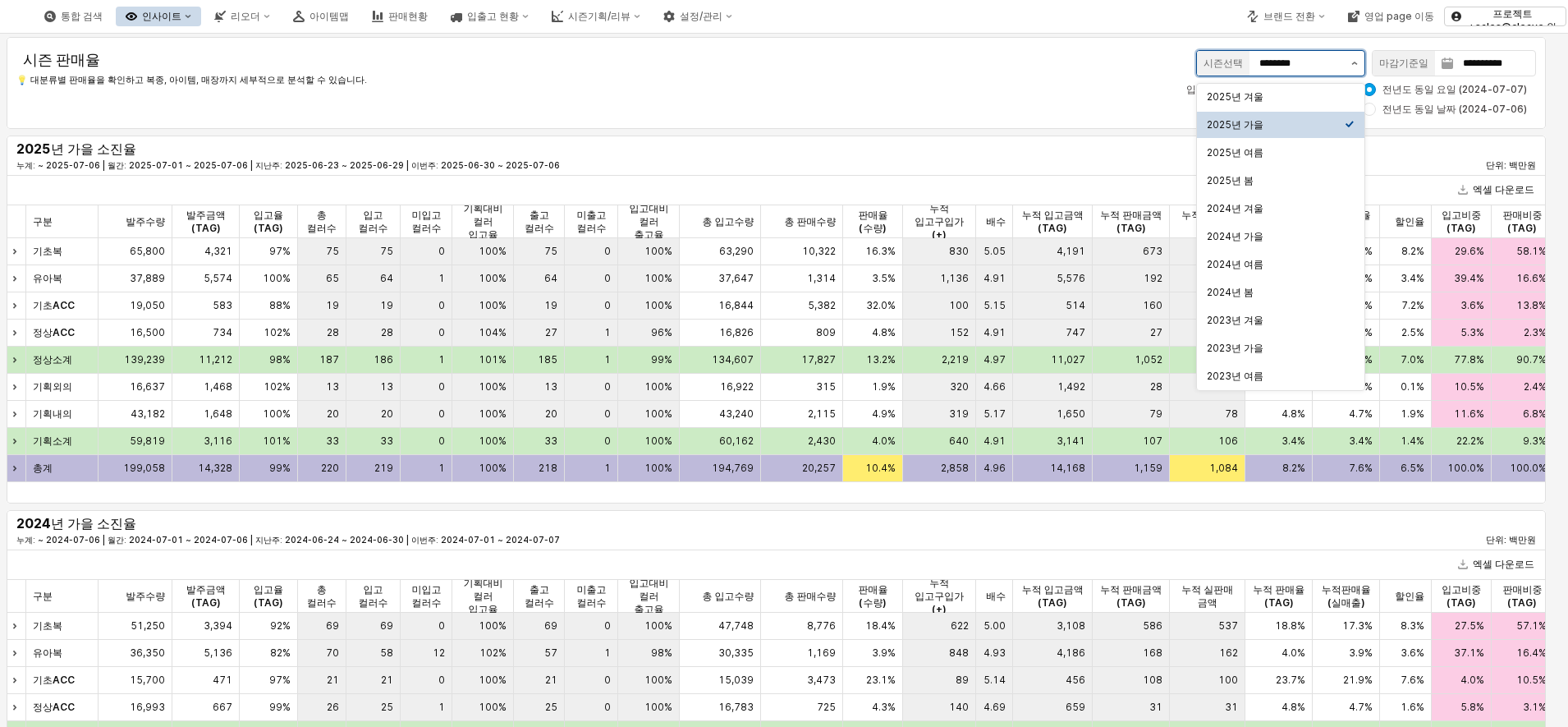 click at bounding box center [1355, 63] 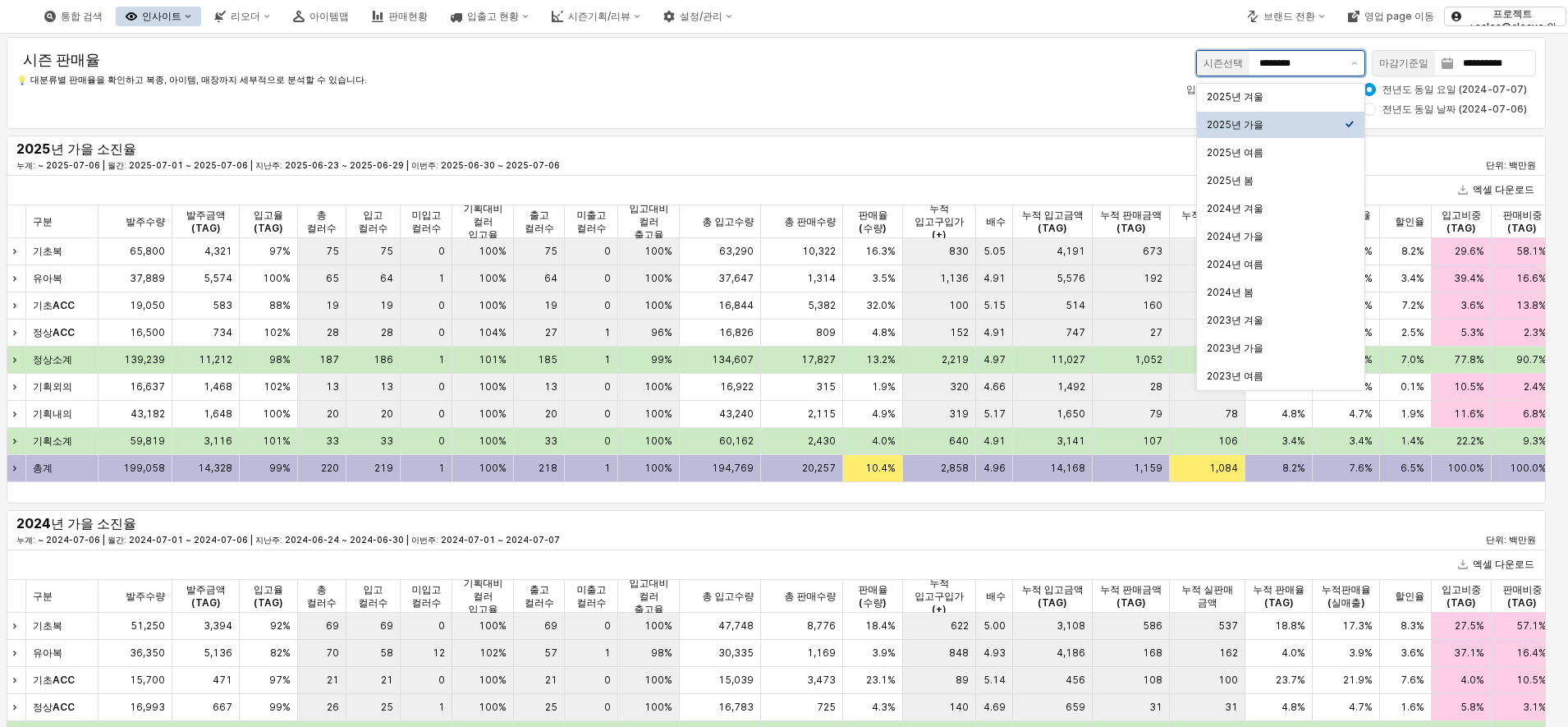 click on "2025년 가을" at bounding box center [1276, 125] 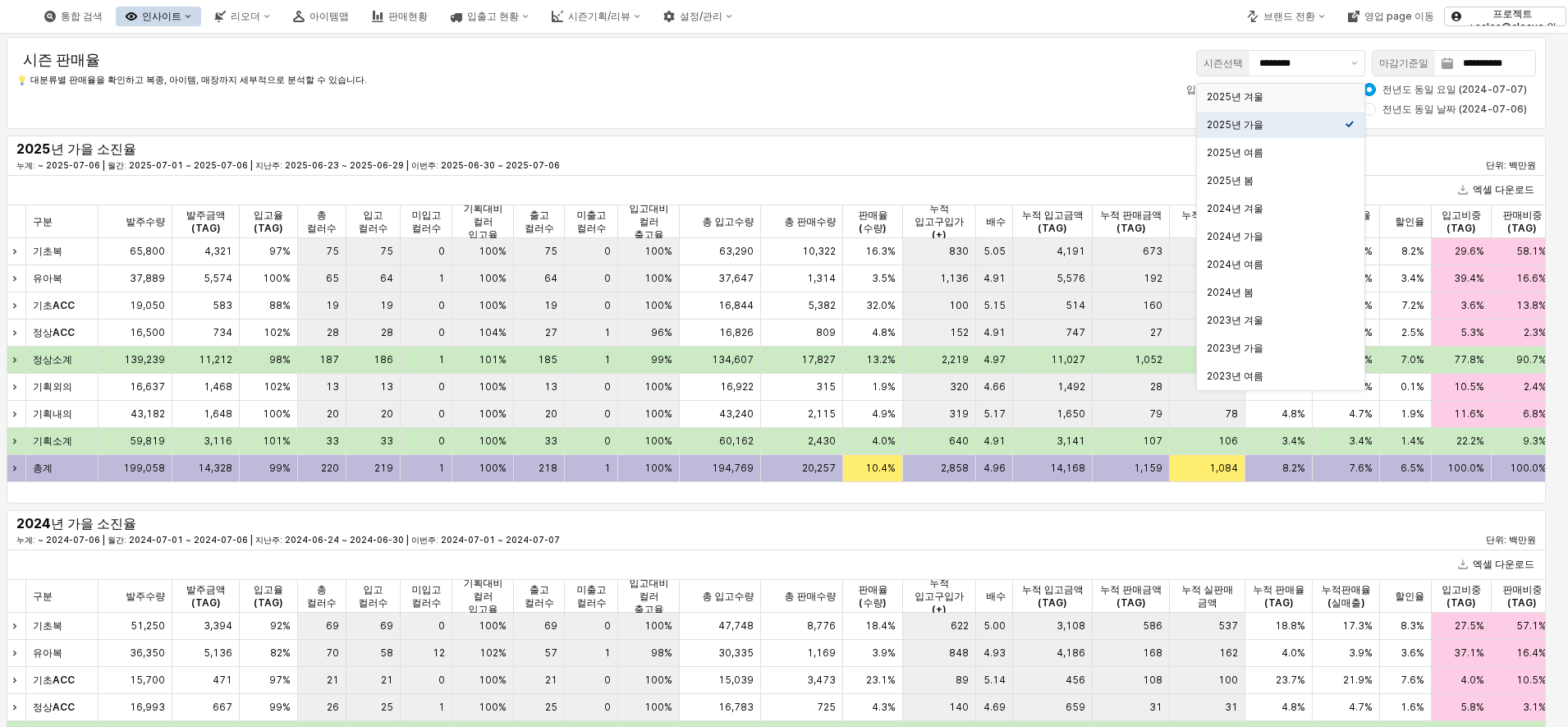 click on "입출고 컬럼 숨기기 비교 기준: 전년도 동일 요일 ([DATE]) 전년도 동일 날짜 ([DATE])" at bounding box center (1156, 99) 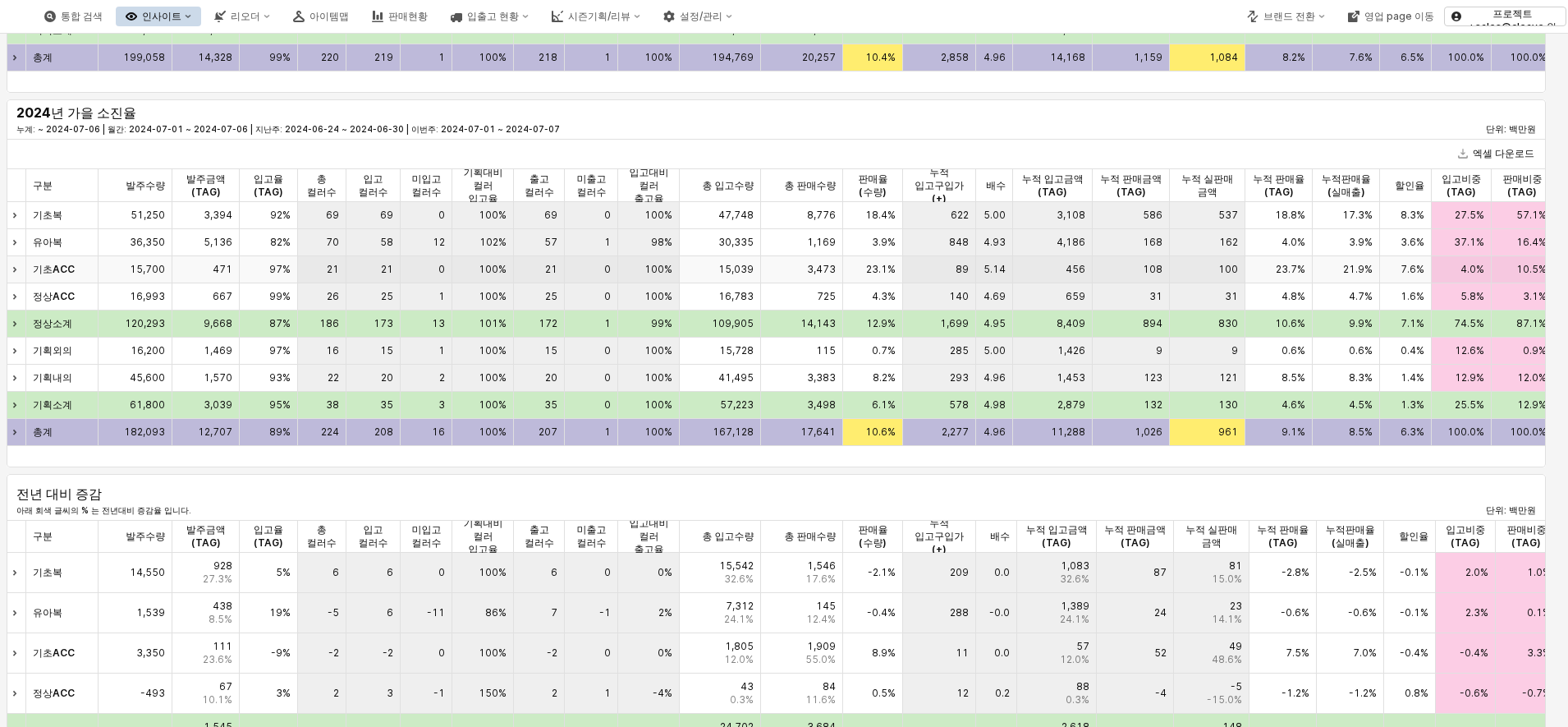 scroll, scrollTop: 308, scrollLeft: 0, axis: vertical 